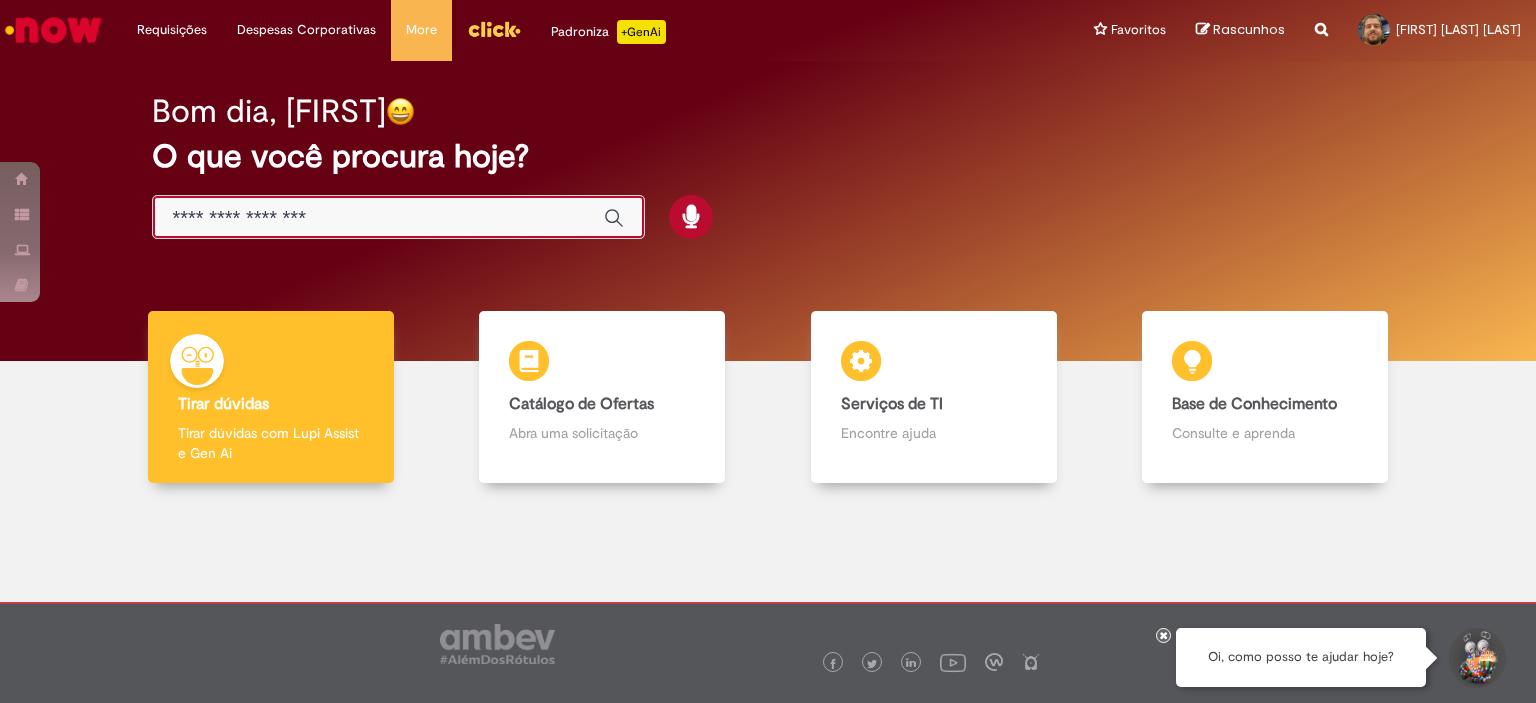 scroll, scrollTop: 0, scrollLeft: 0, axis: both 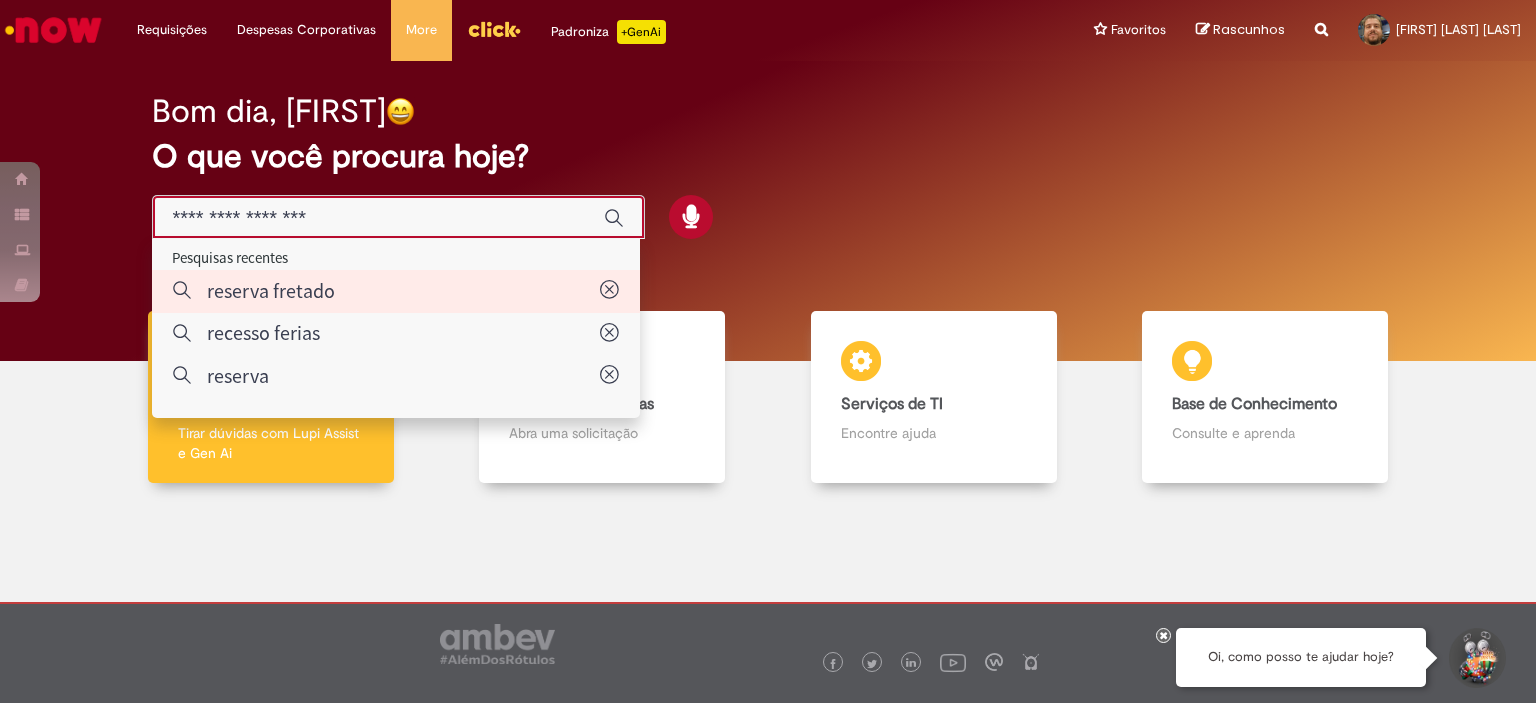 type on "**********" 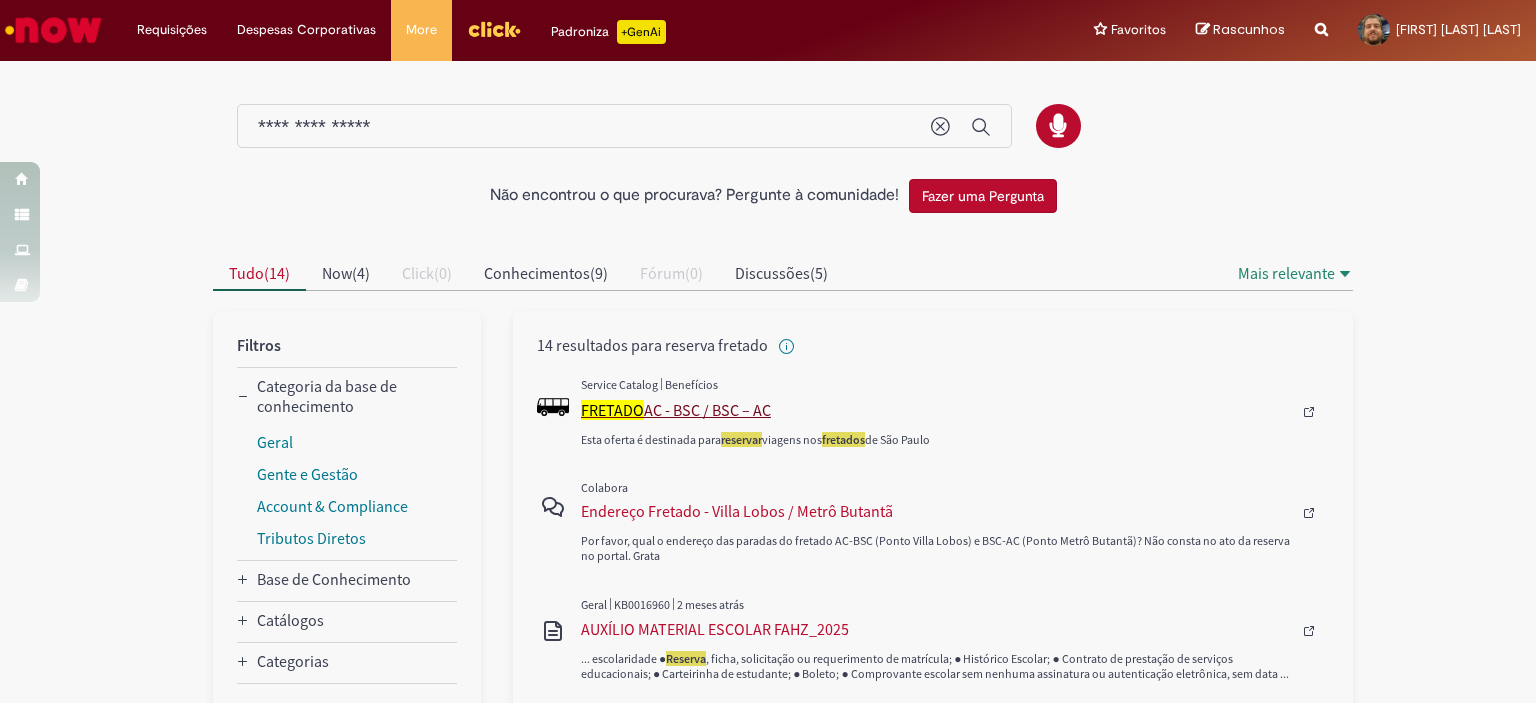 click on "FRETADO  AC - BSC / BSC – AC" at bounding box center (936, 410) 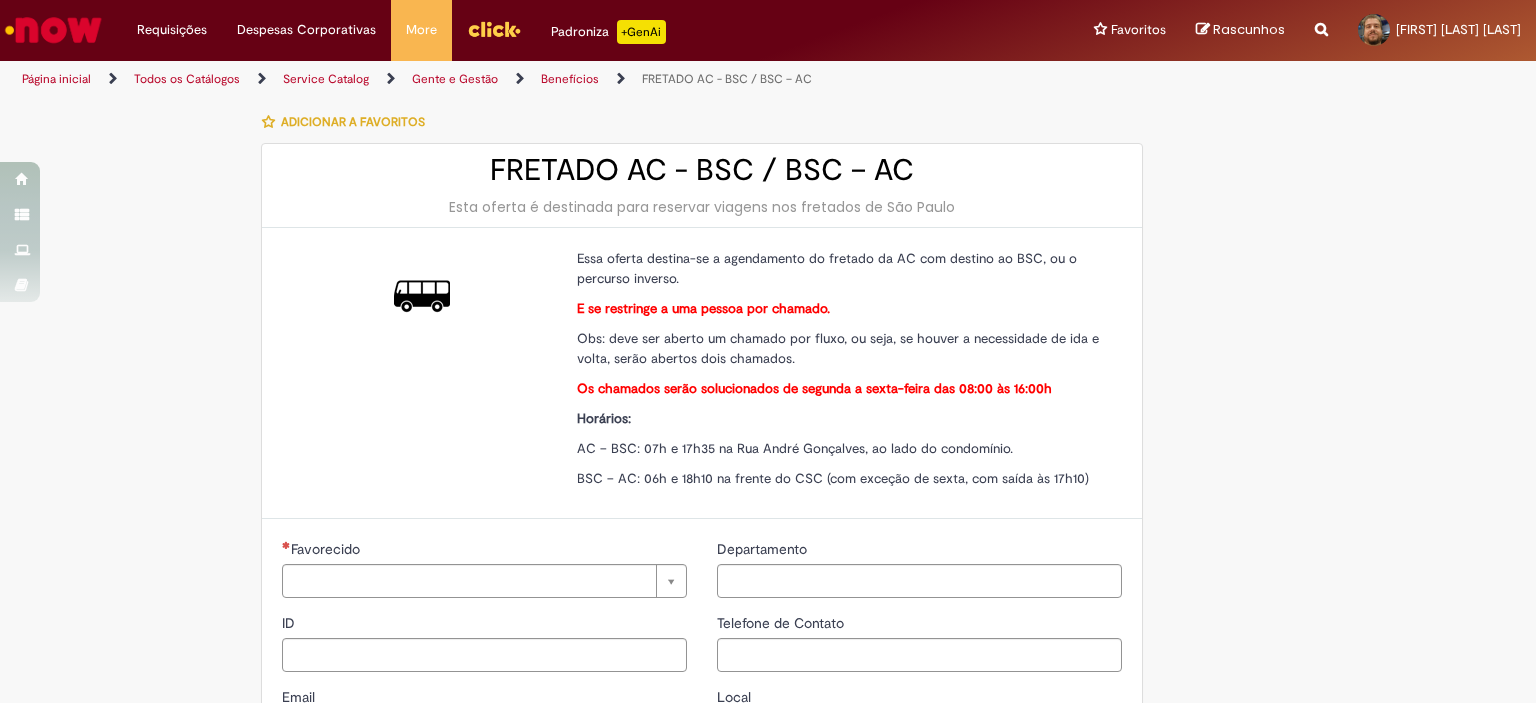 type on "********" 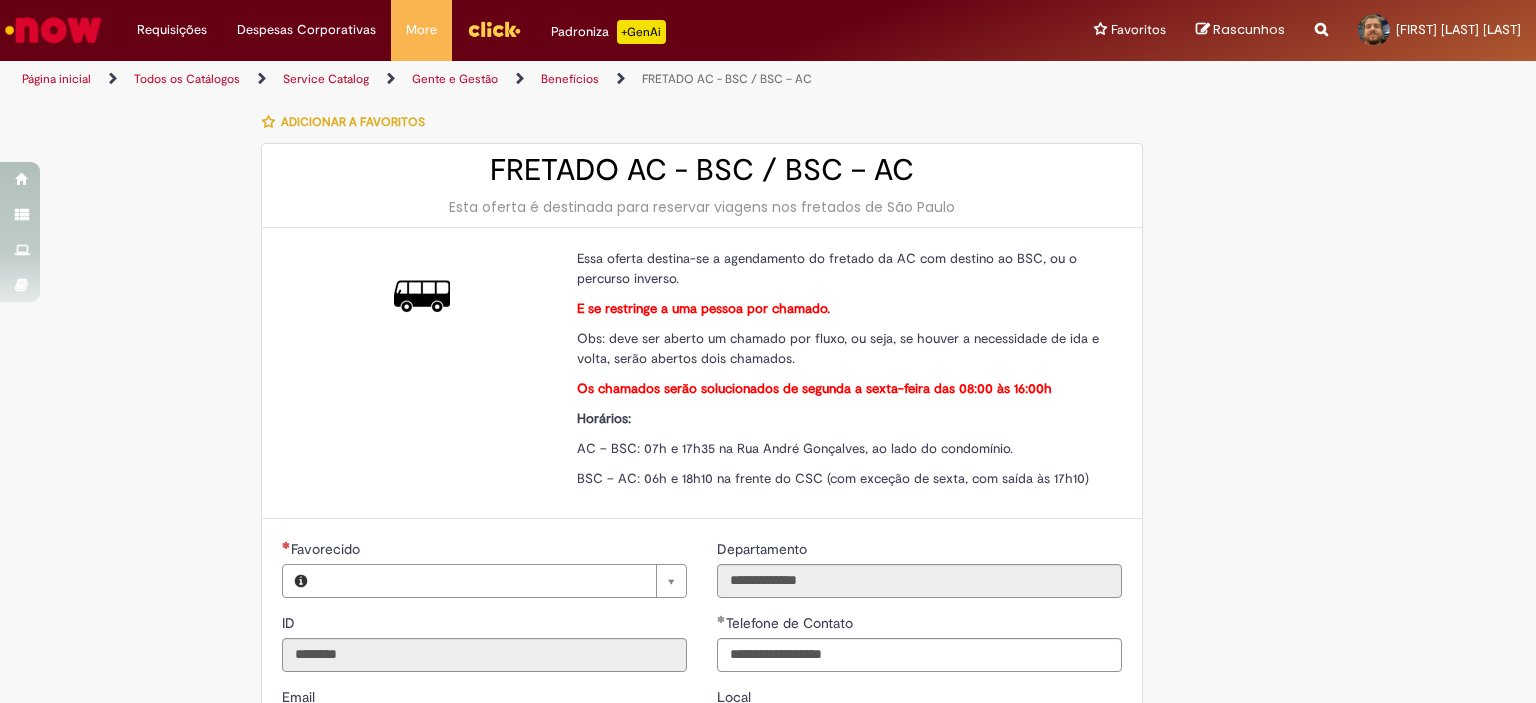 type on "**********" 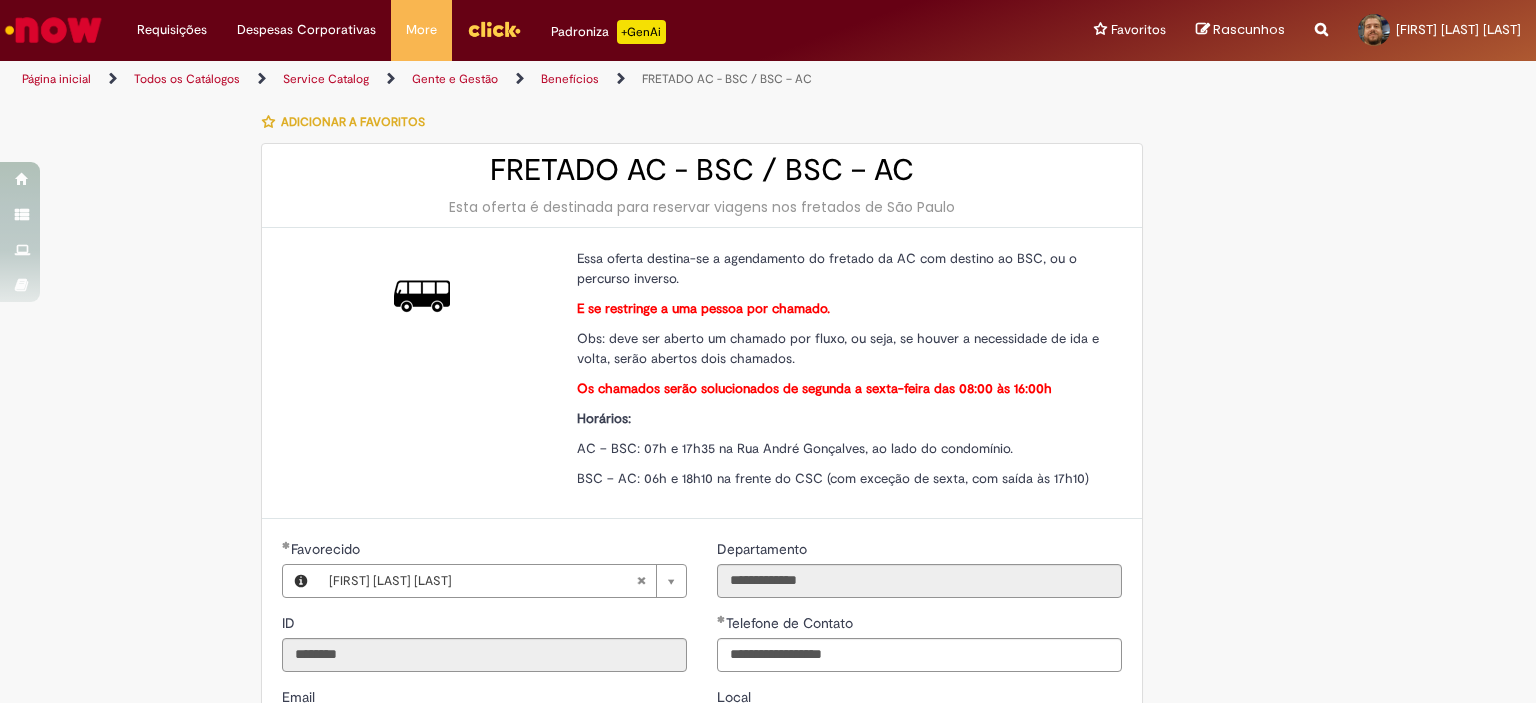 type on "**********" 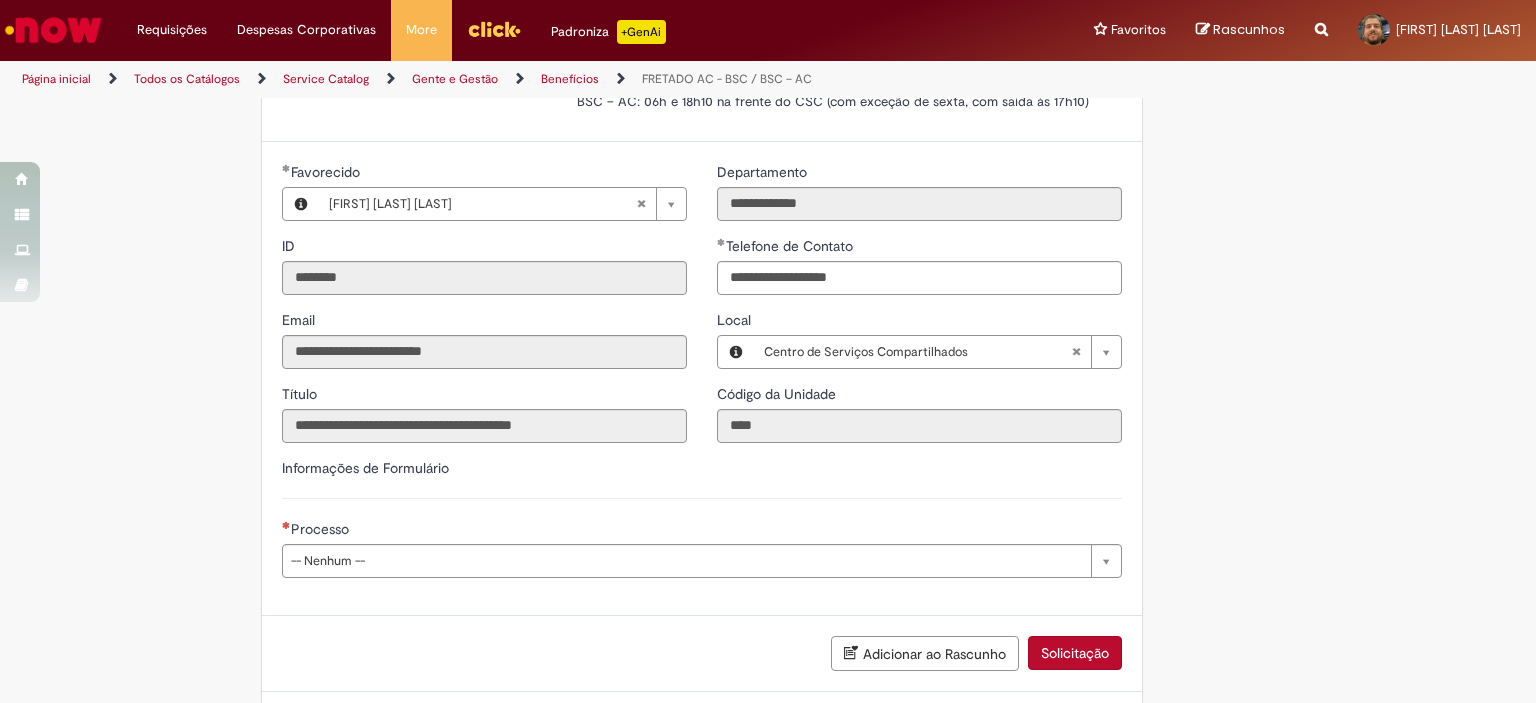 scroll, scrollTop: 400, scrollLeft: 0, axis: vertical 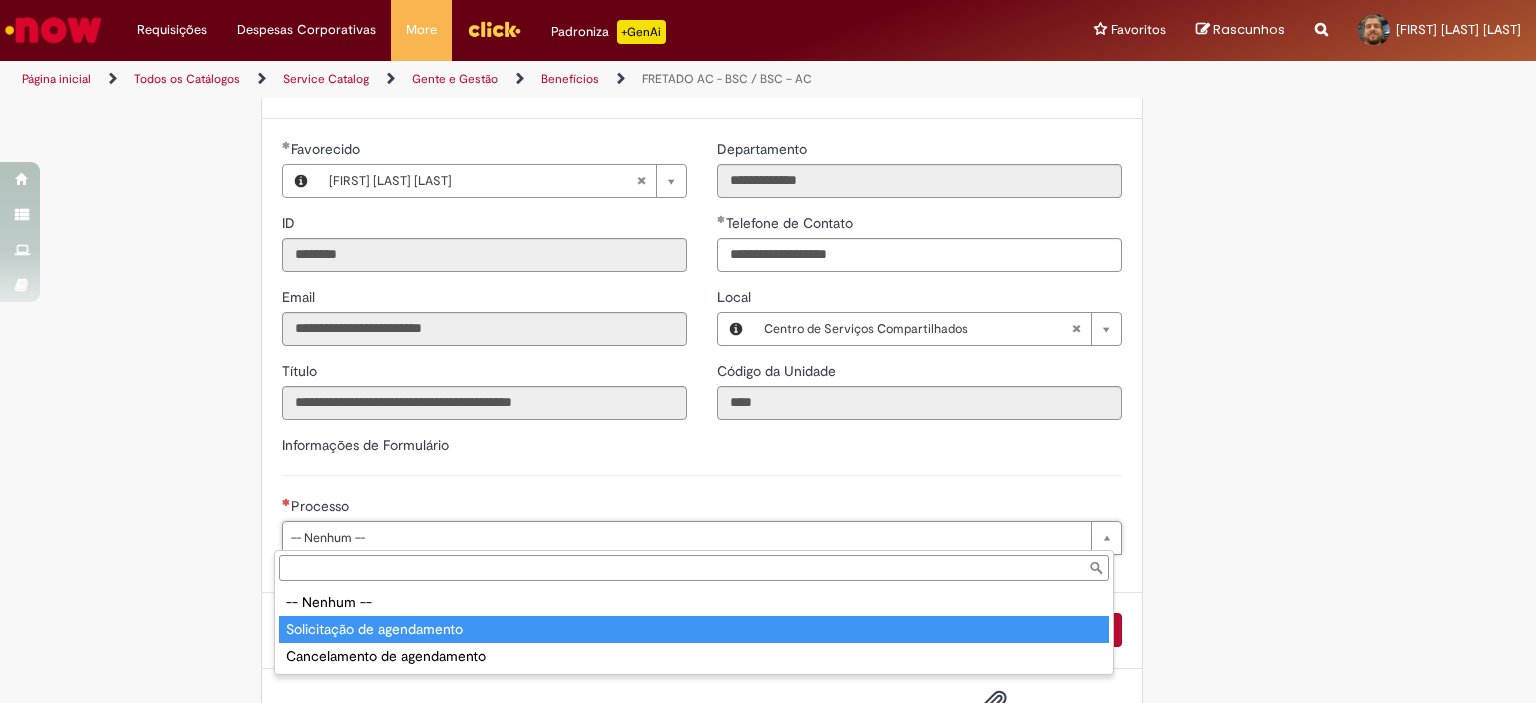 type on "**********" 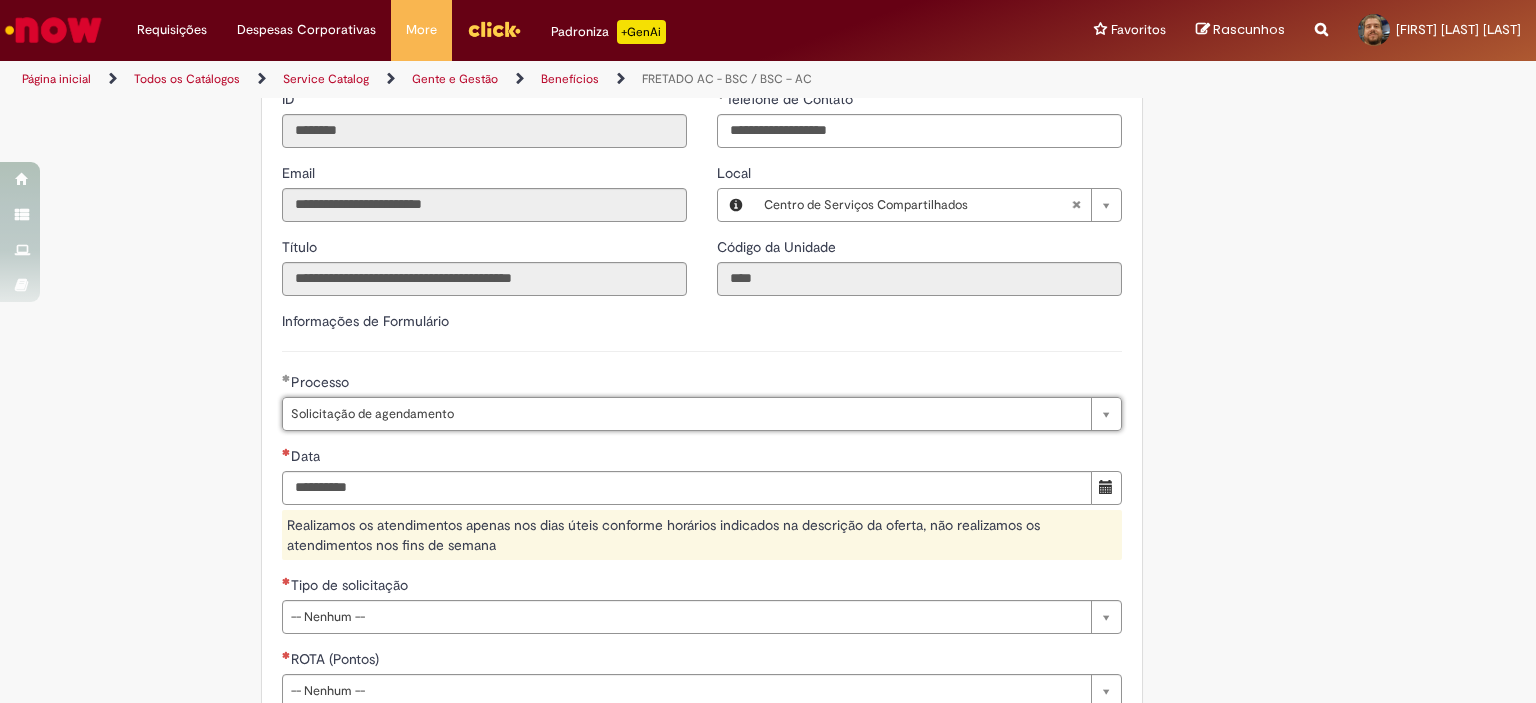 scroll, scrollTop: 700, scrollLeft: 0, axis: vertical 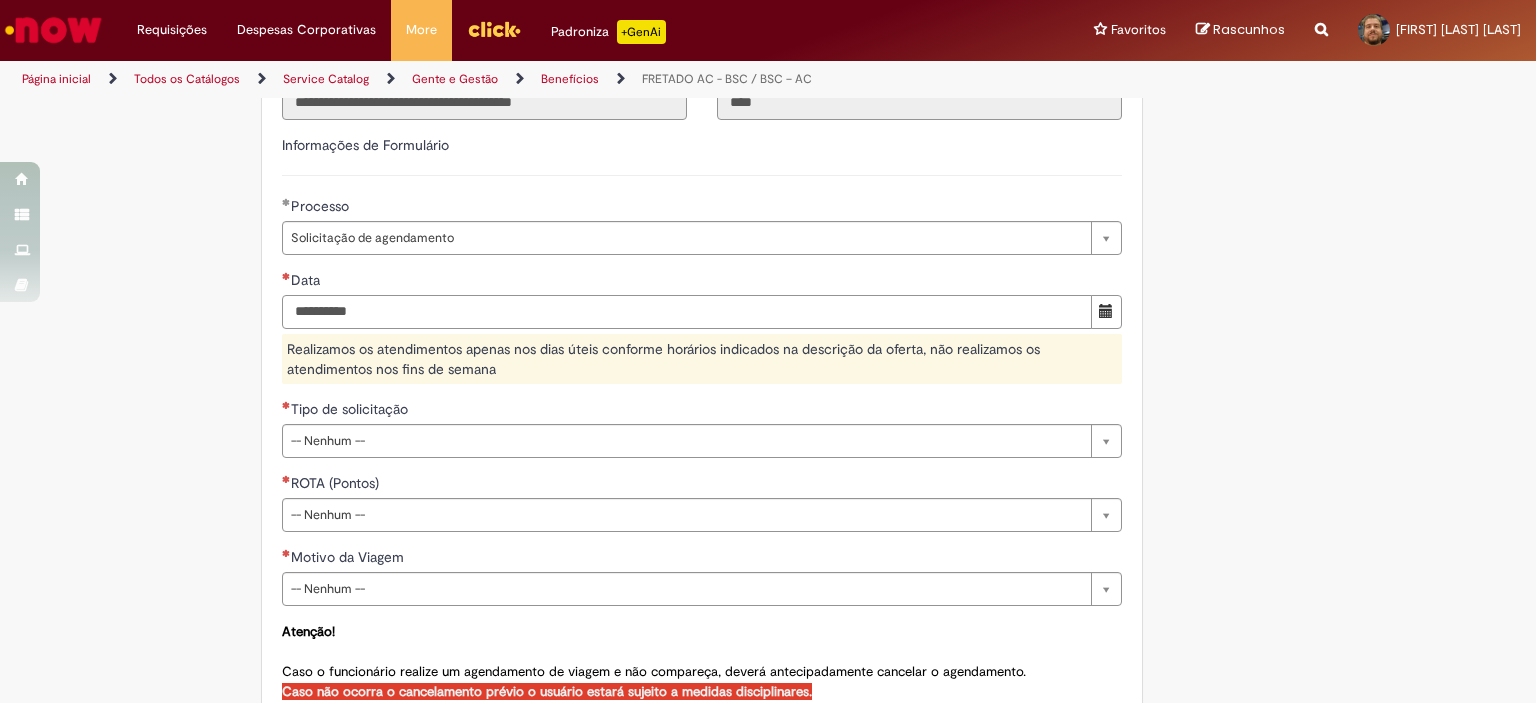 click on "Data" at bounding box center (687, 312) 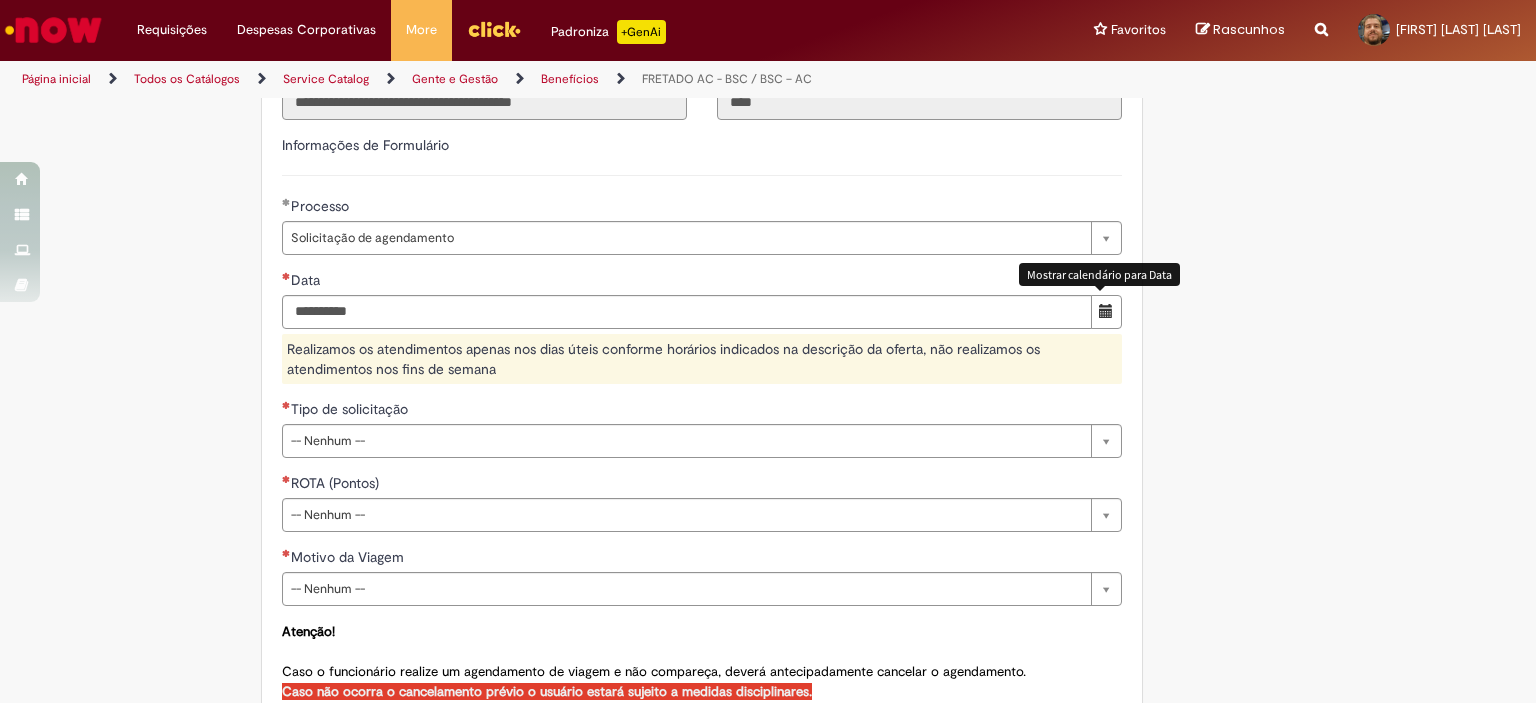 click at bounding box center [1106, 311] 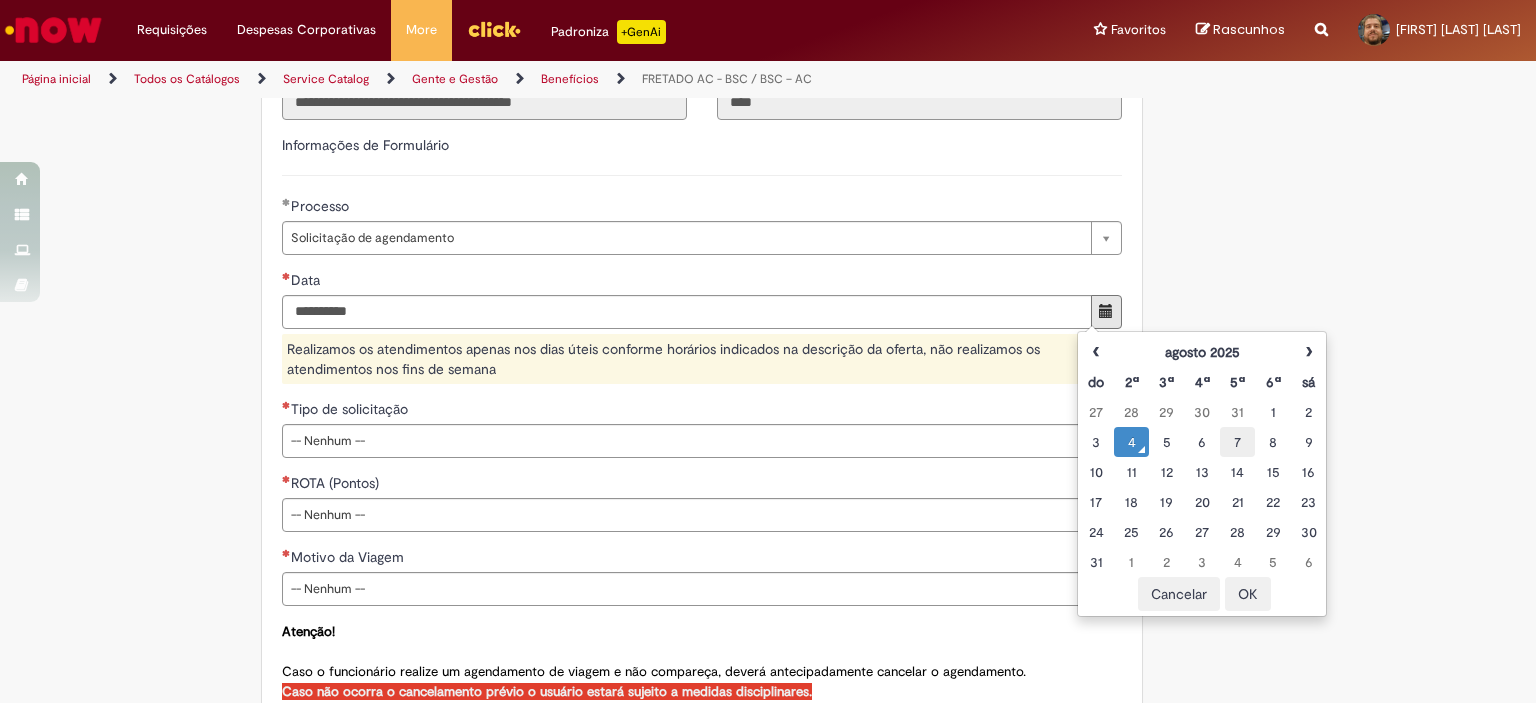 click on "7" at bounding box center [1237, 442] 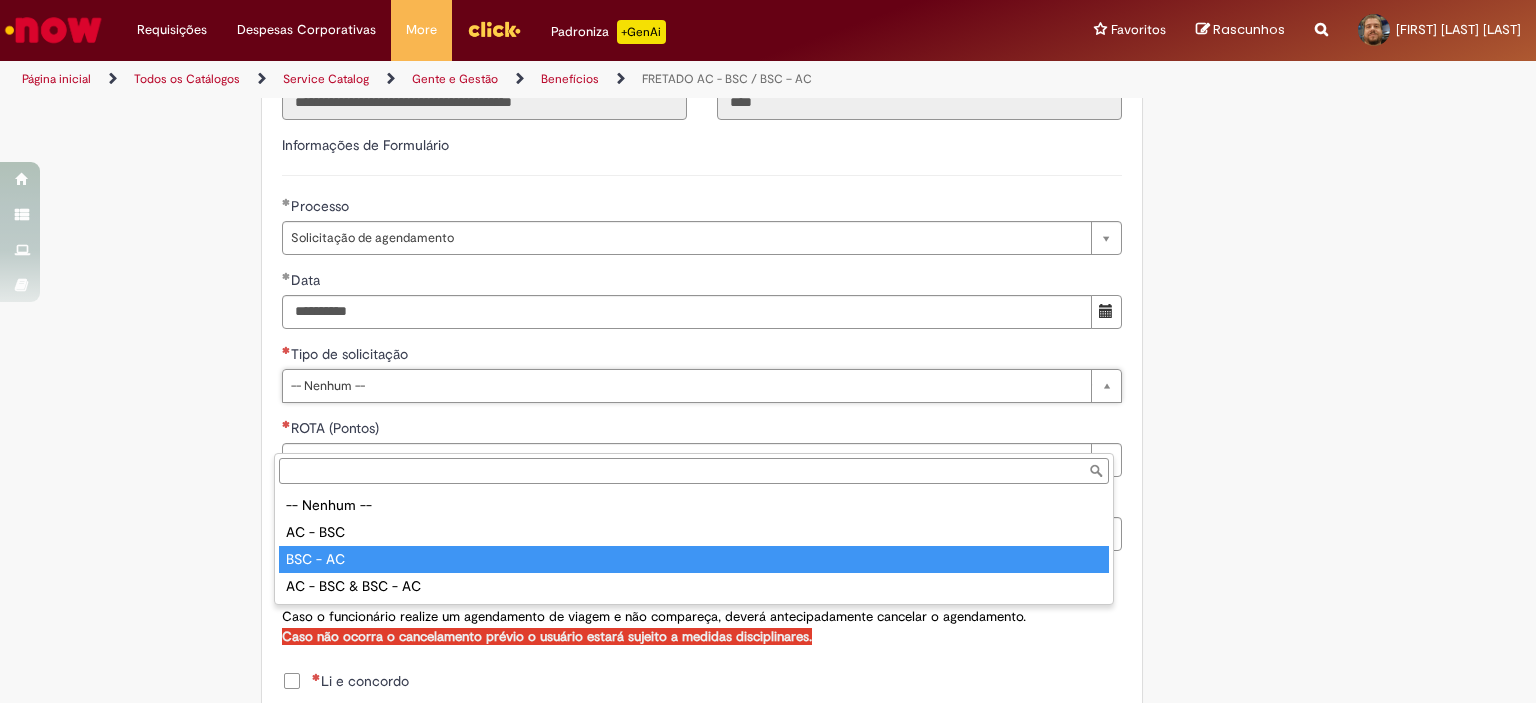 type on "********" 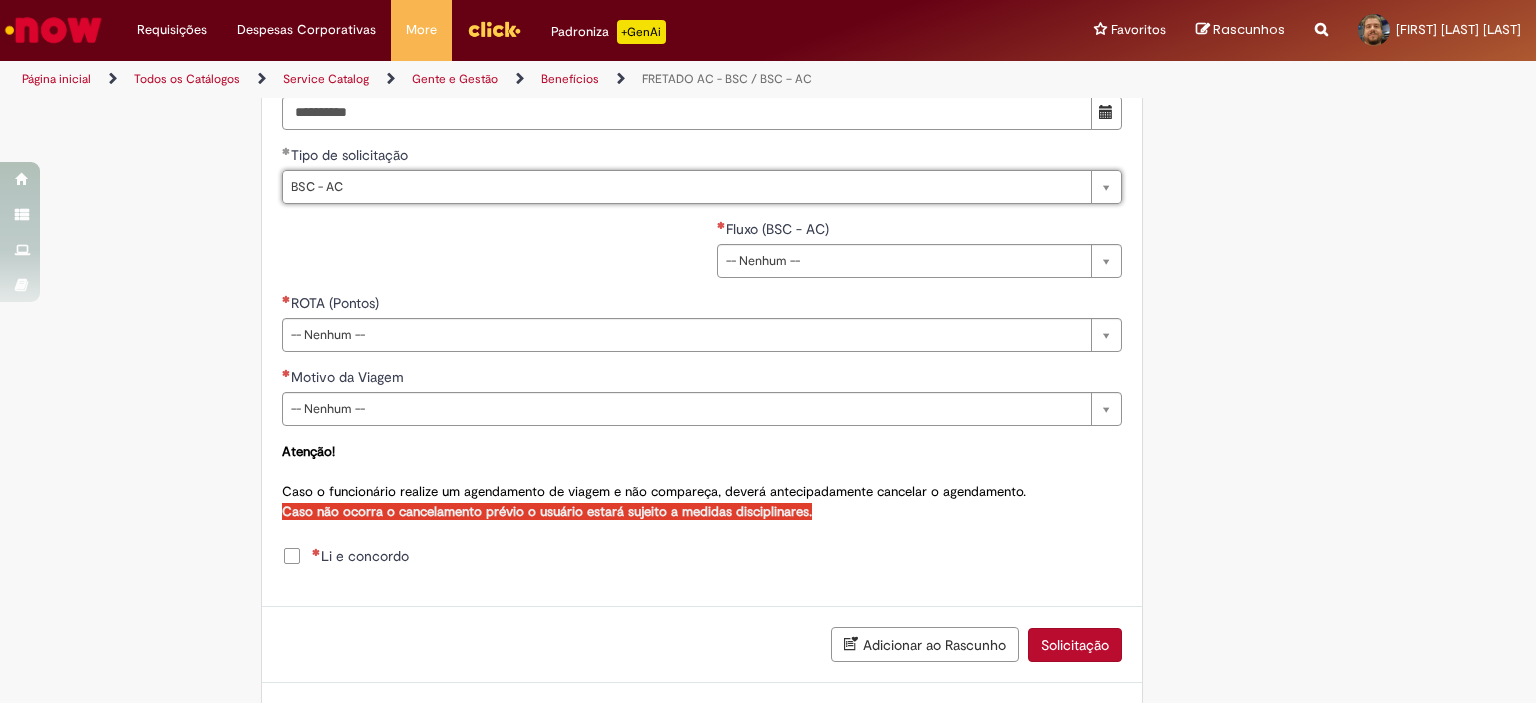 scroll, scrollTop: 900, scrollLeft: 0, axis: vertical 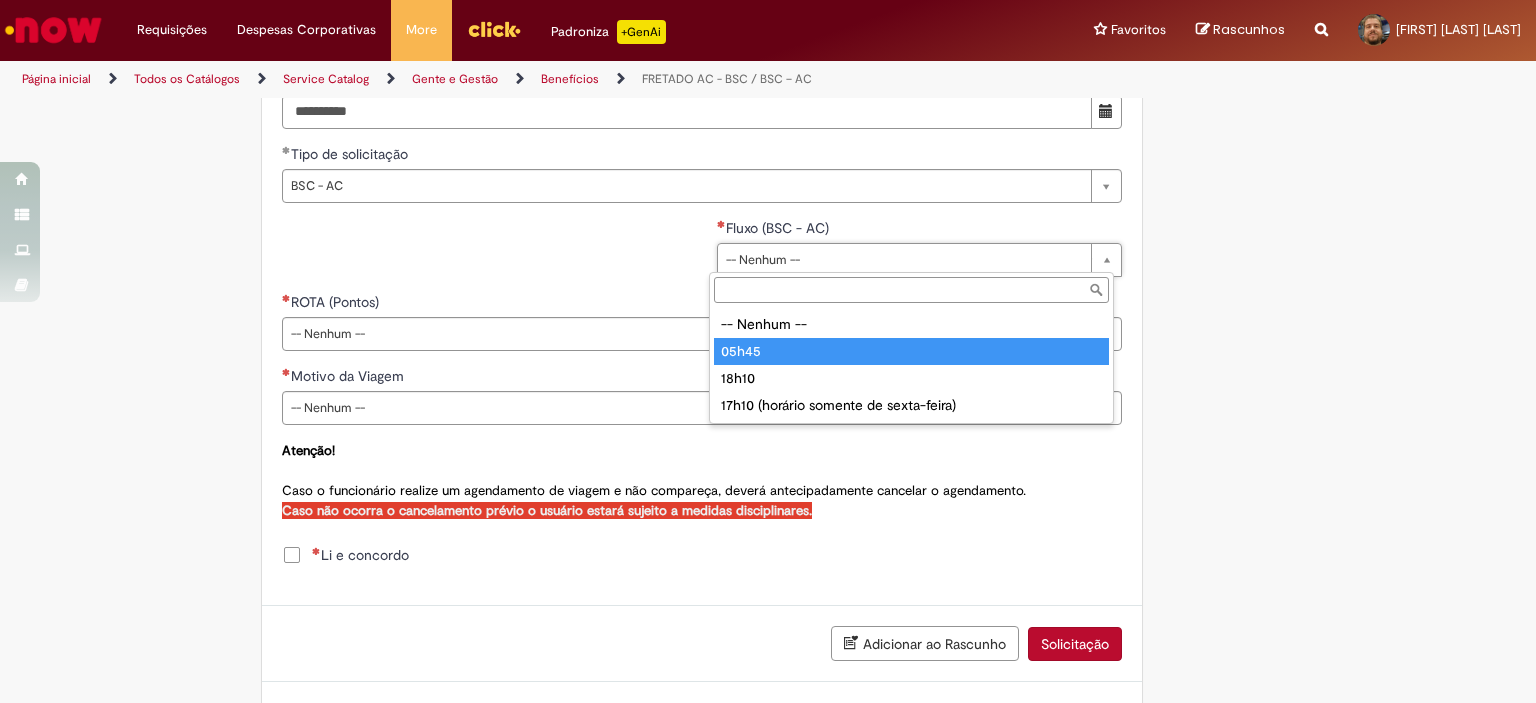 type on "*****" 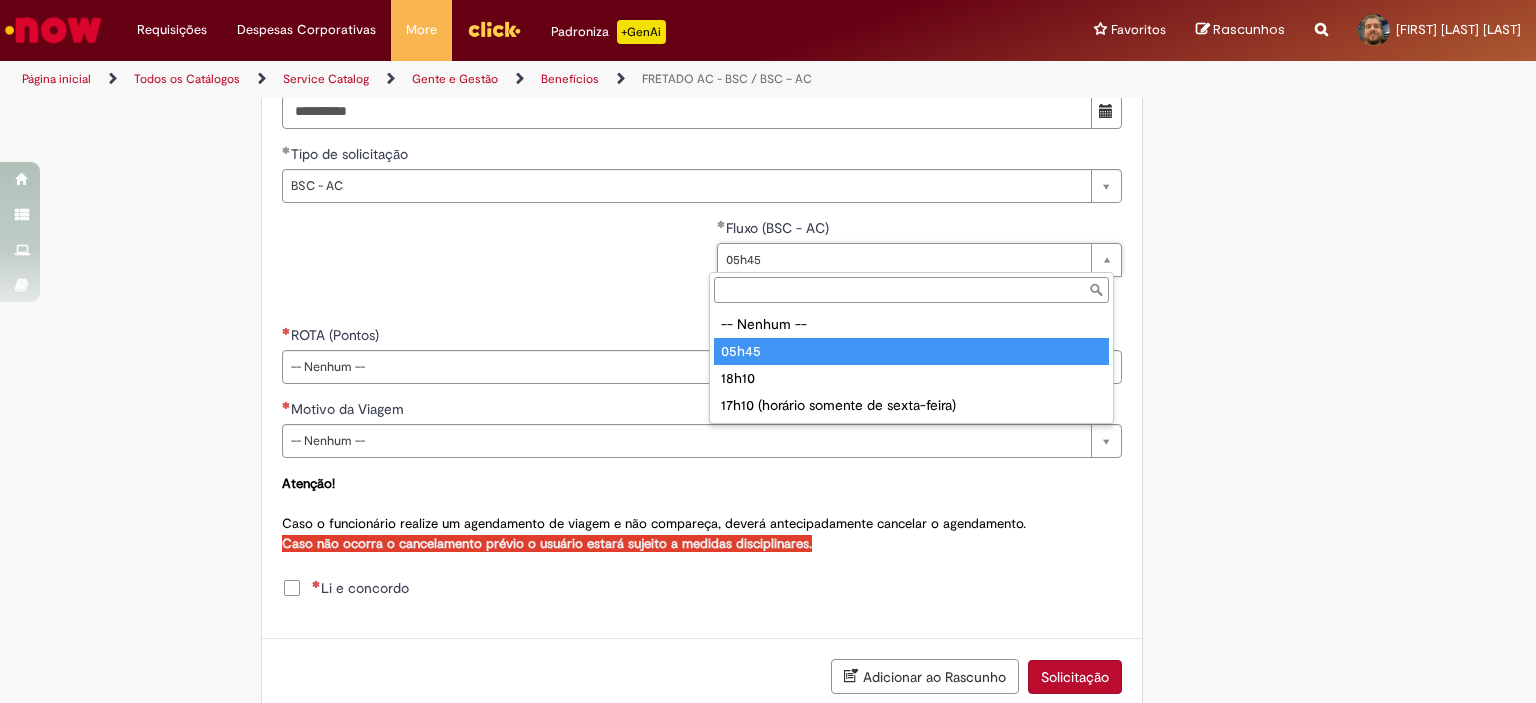 type on "*****" 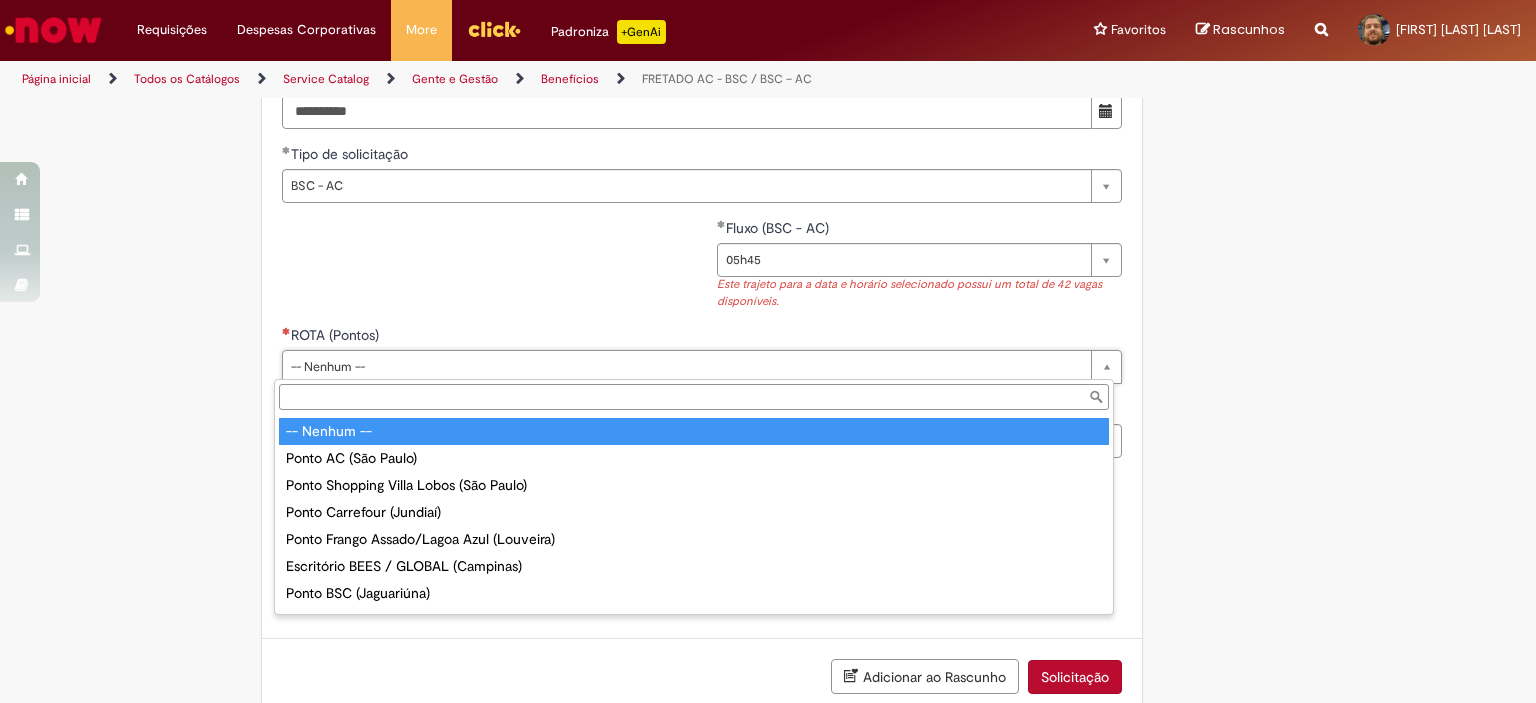 scroll, scrollTop: 0, scrollLeft: 0, axis: both 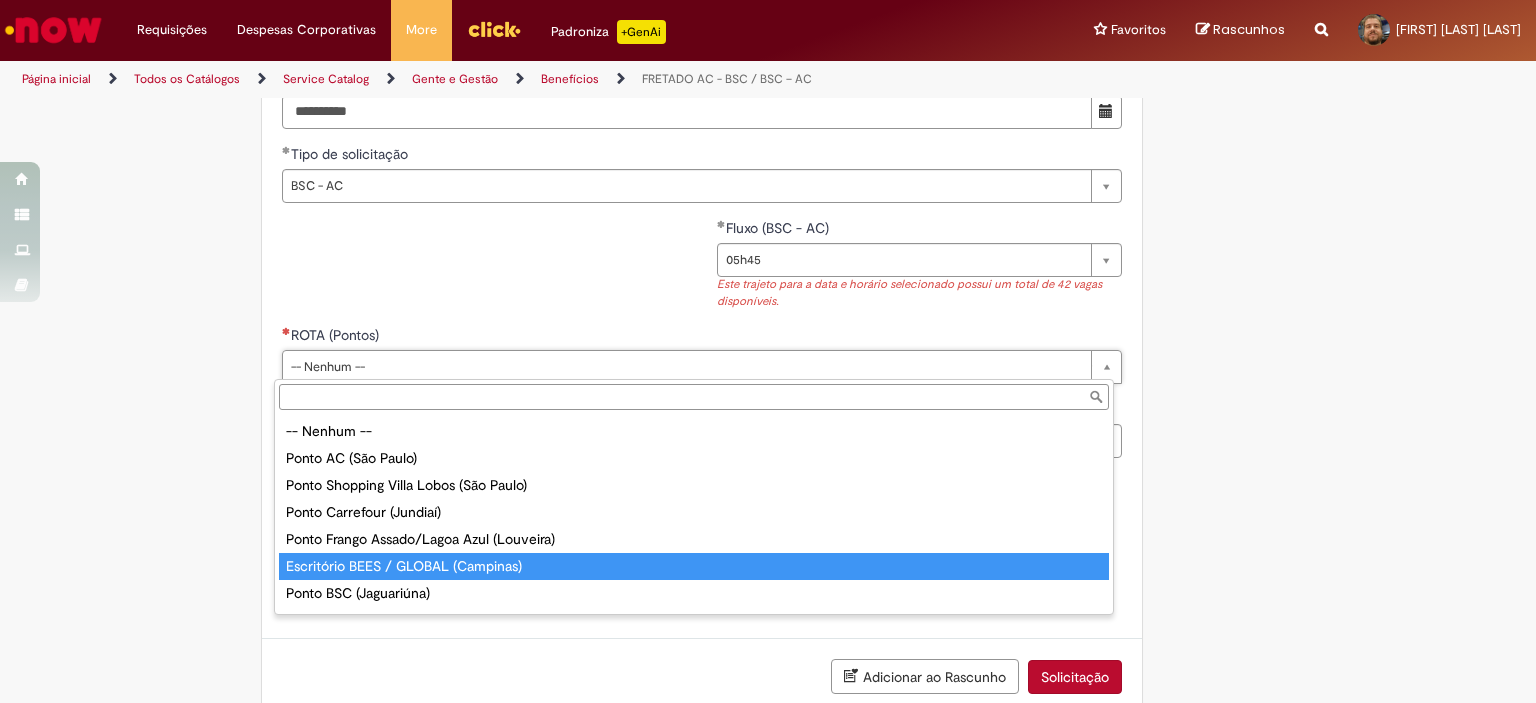 type on "**********" 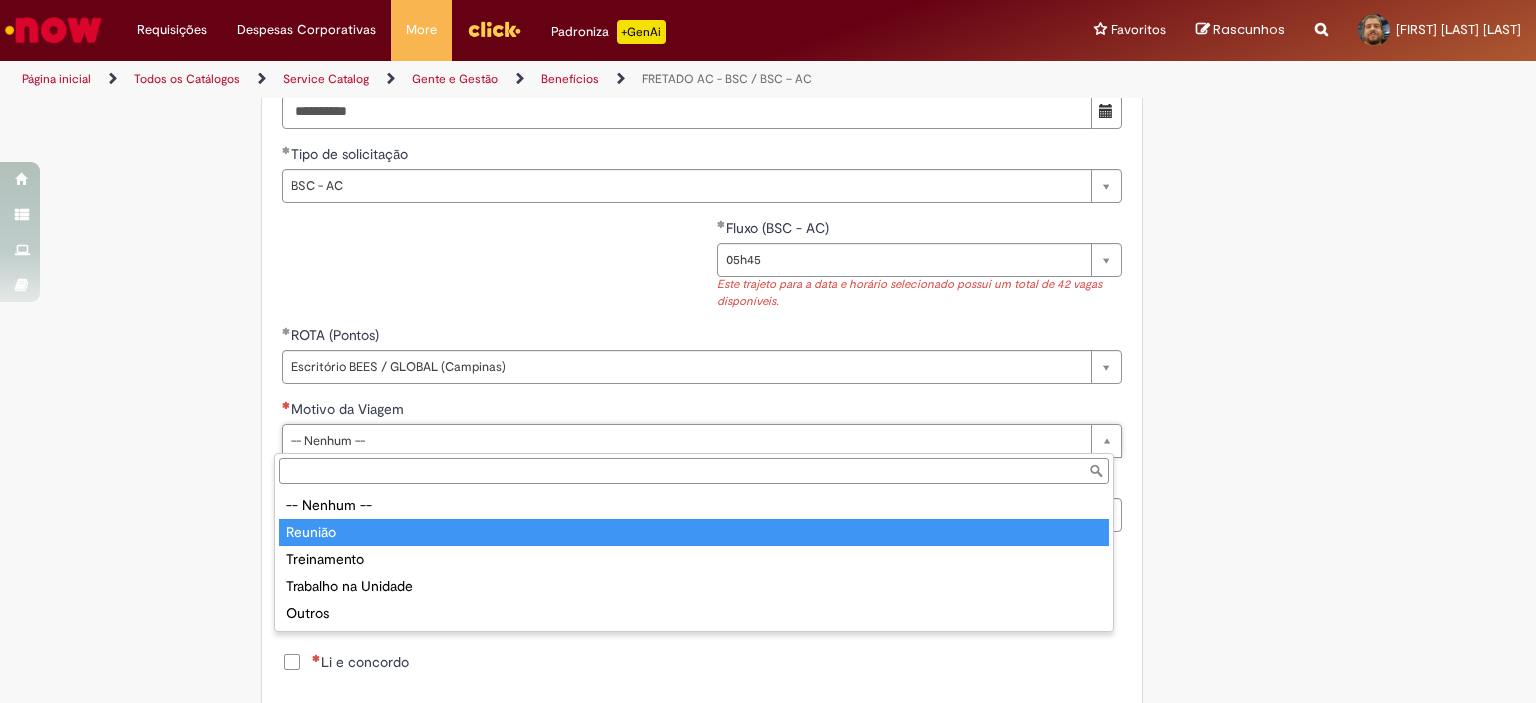 type on "*******" 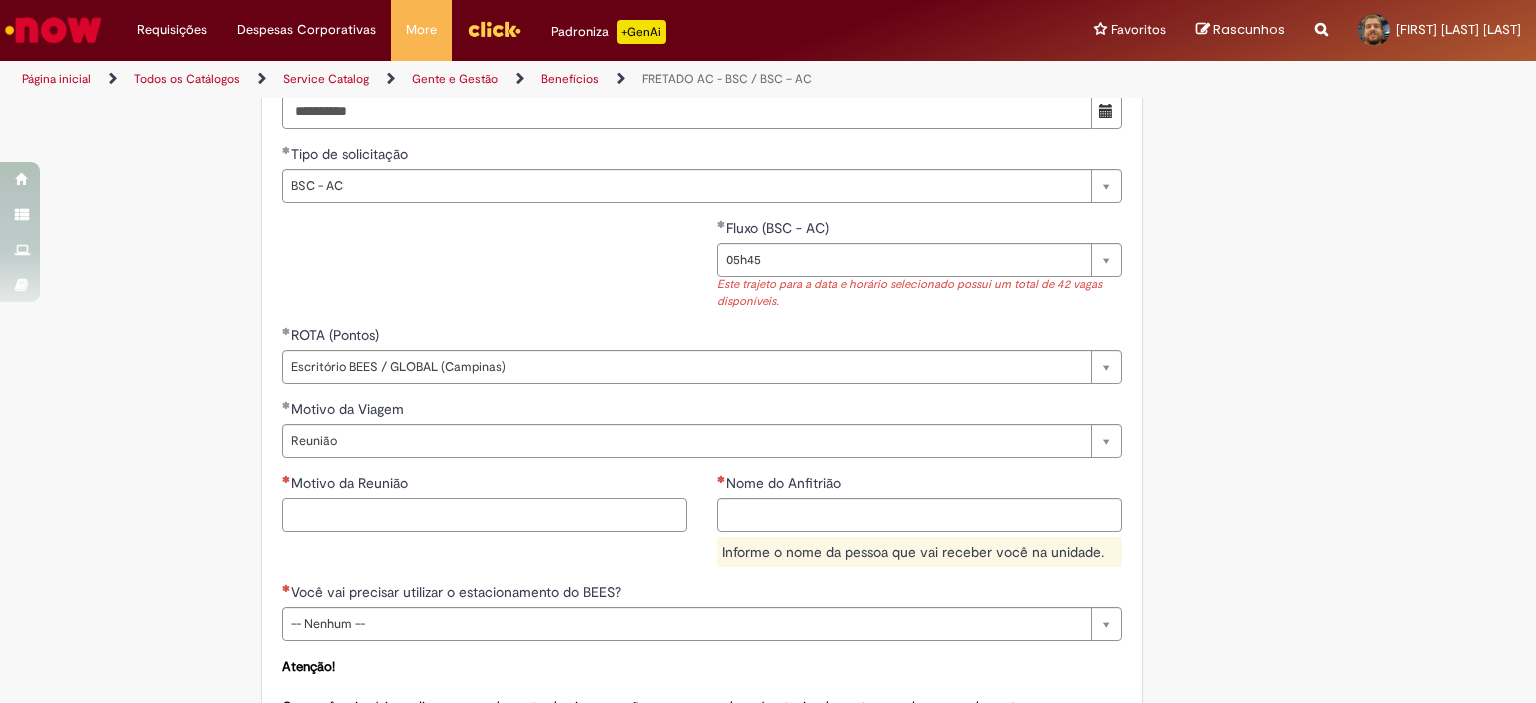 click on "Motivo da Reunião" at bounding box center [484, 515] 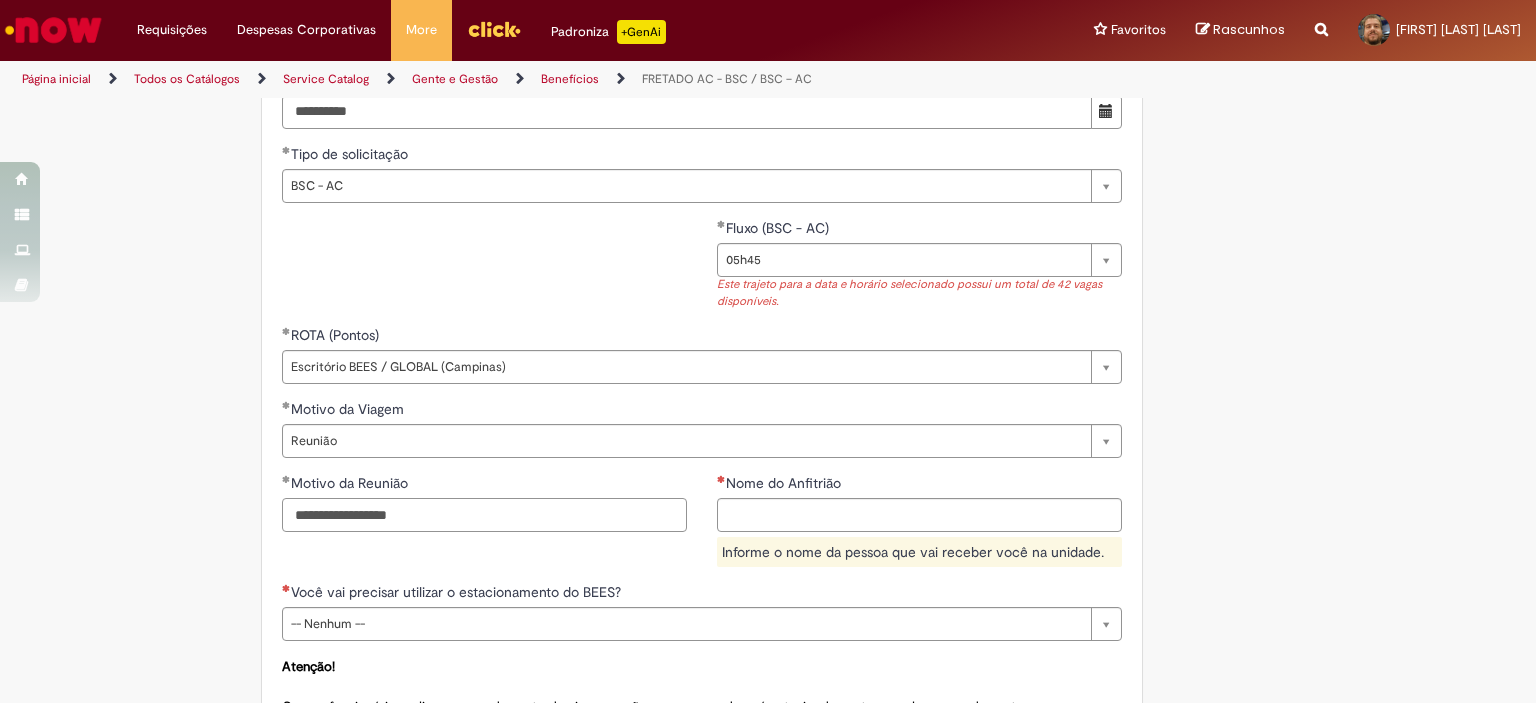type on "**********" 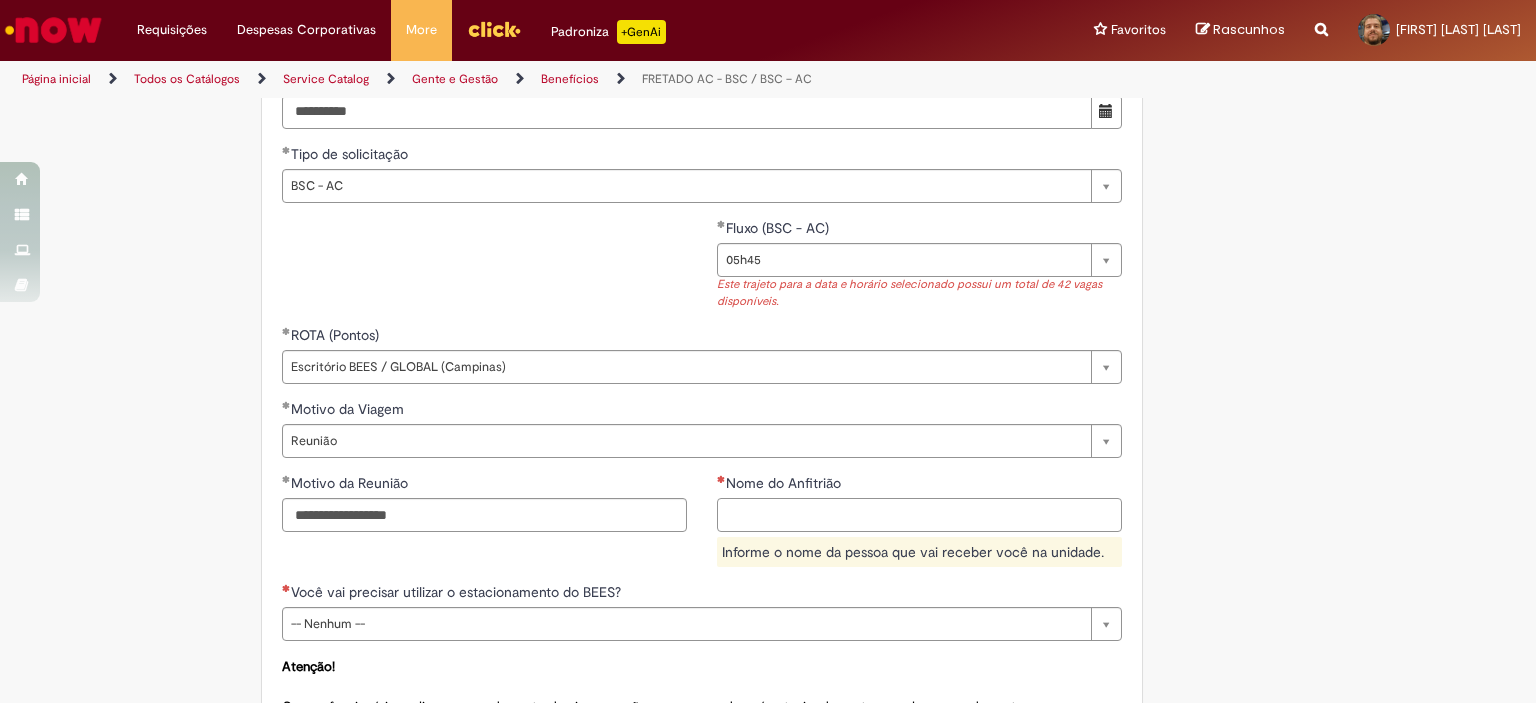 click on "Nome do Anfitrião" at bounding box center (919, 515) 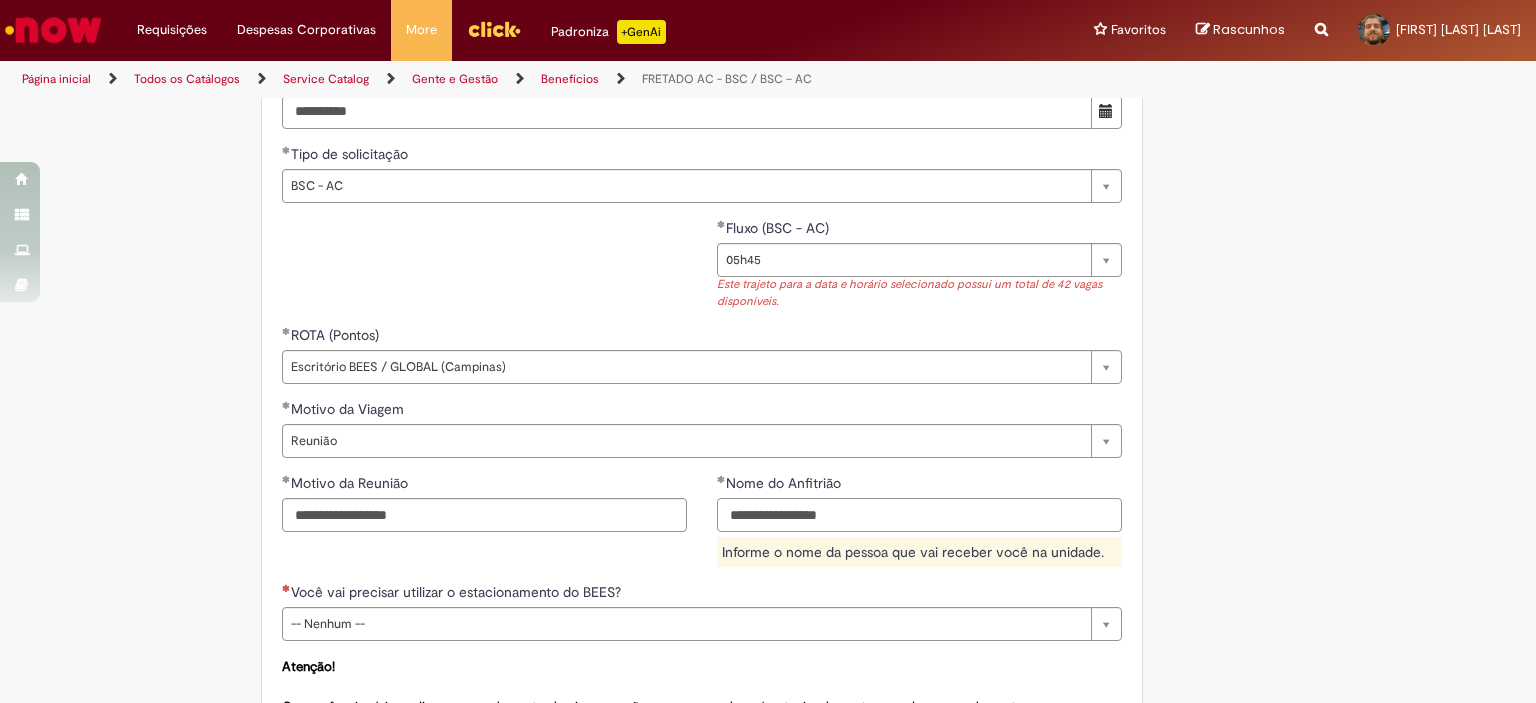 type on "**********" 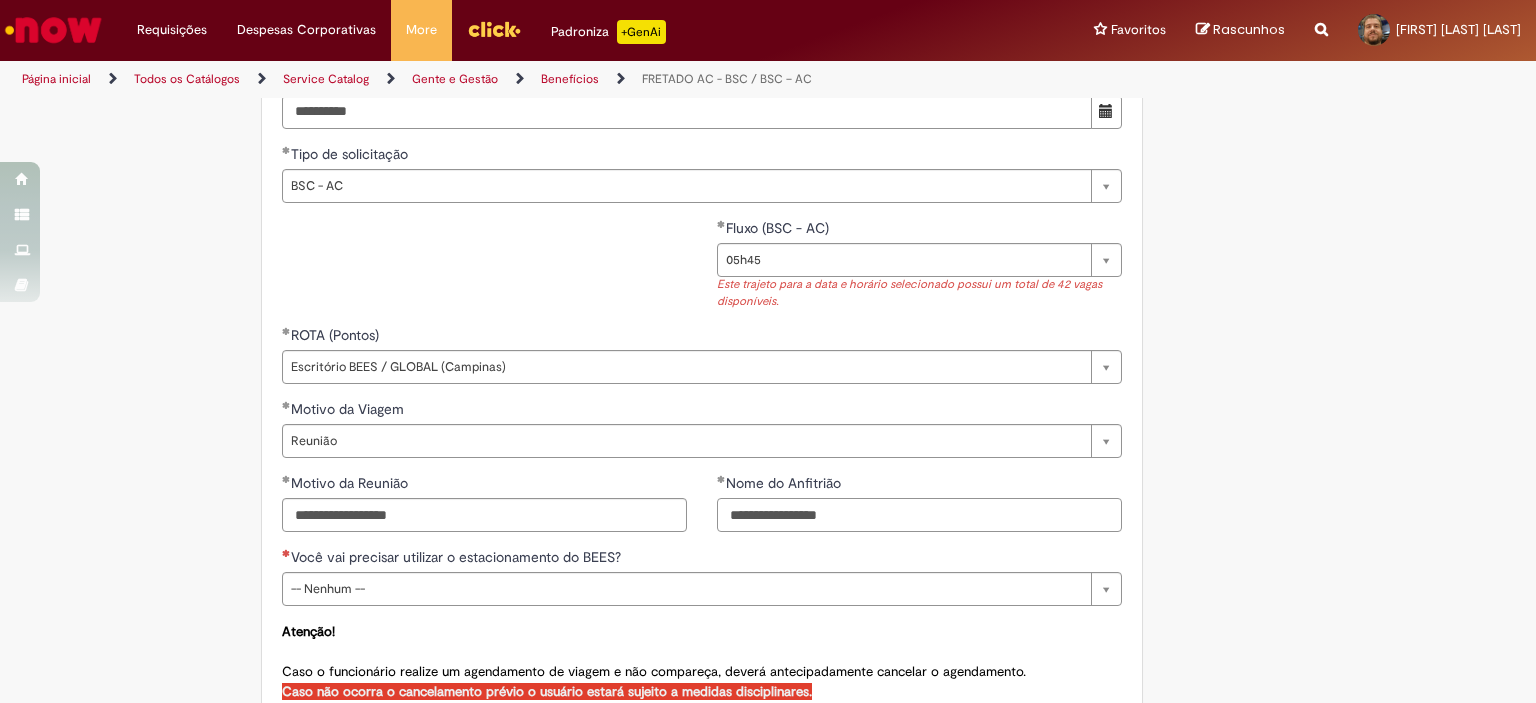 scroll, scrollTop: 1000, scrollLeft: 0, axis: vertical 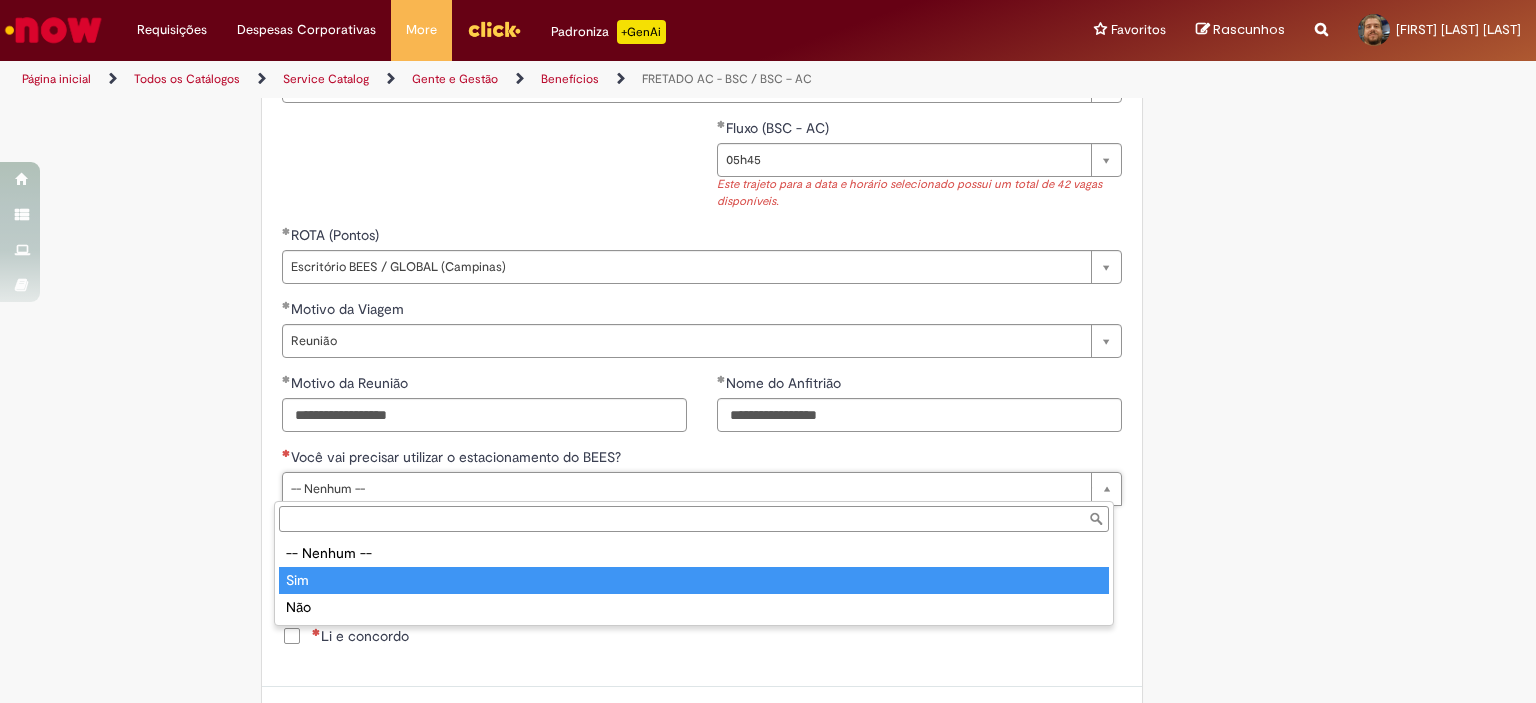 type on "***" 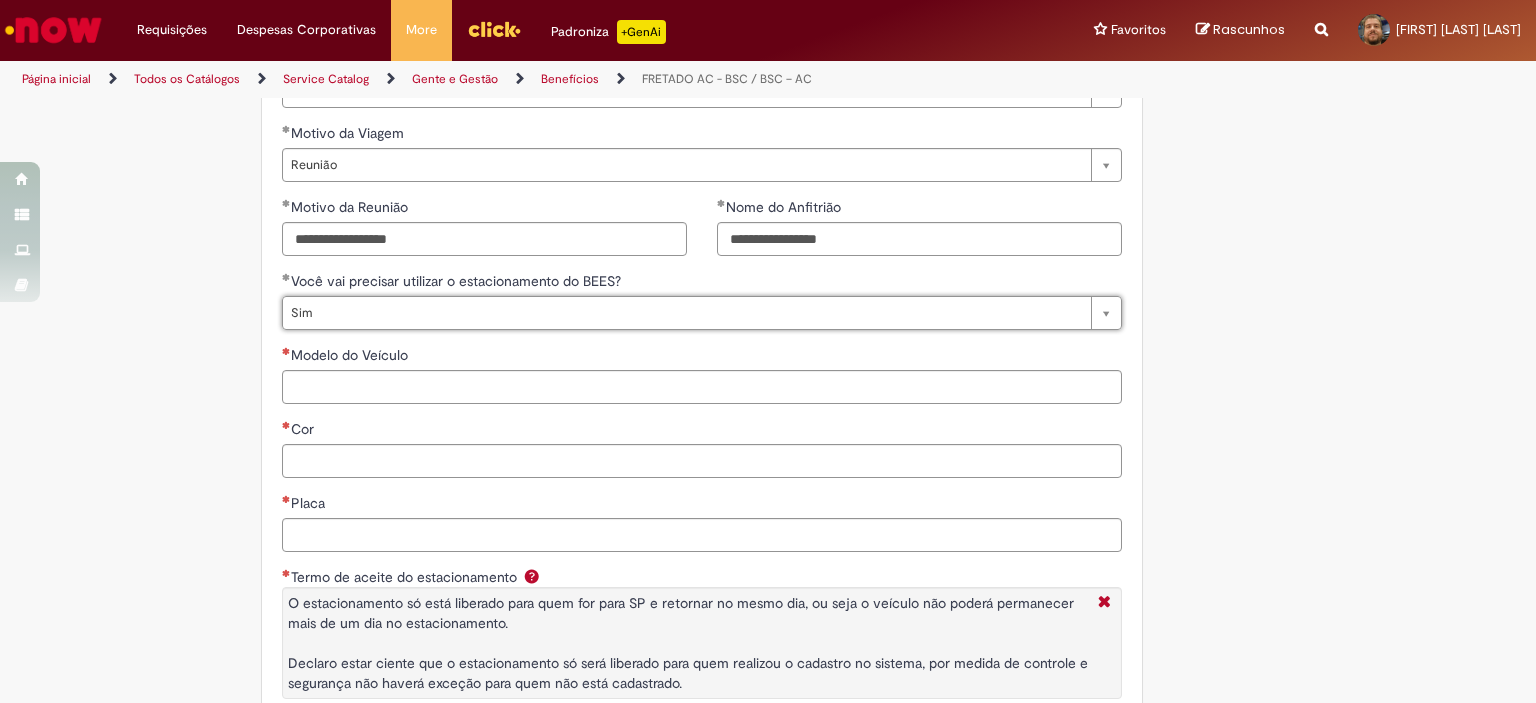 scroll, scrollTop: 1200, scrollLeft: 0, axis: vertical 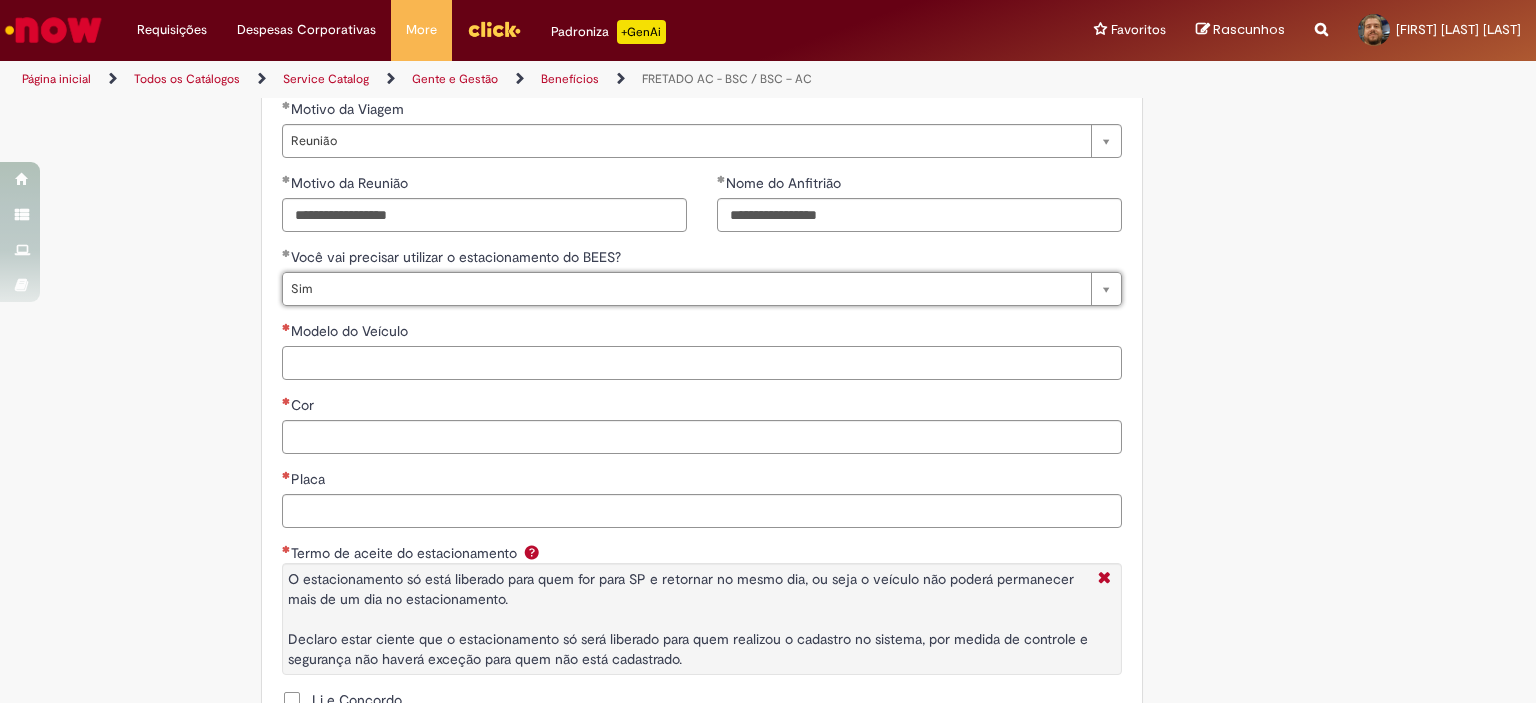 click on "Modelo do Veículo" at bounding box center [702, 363] 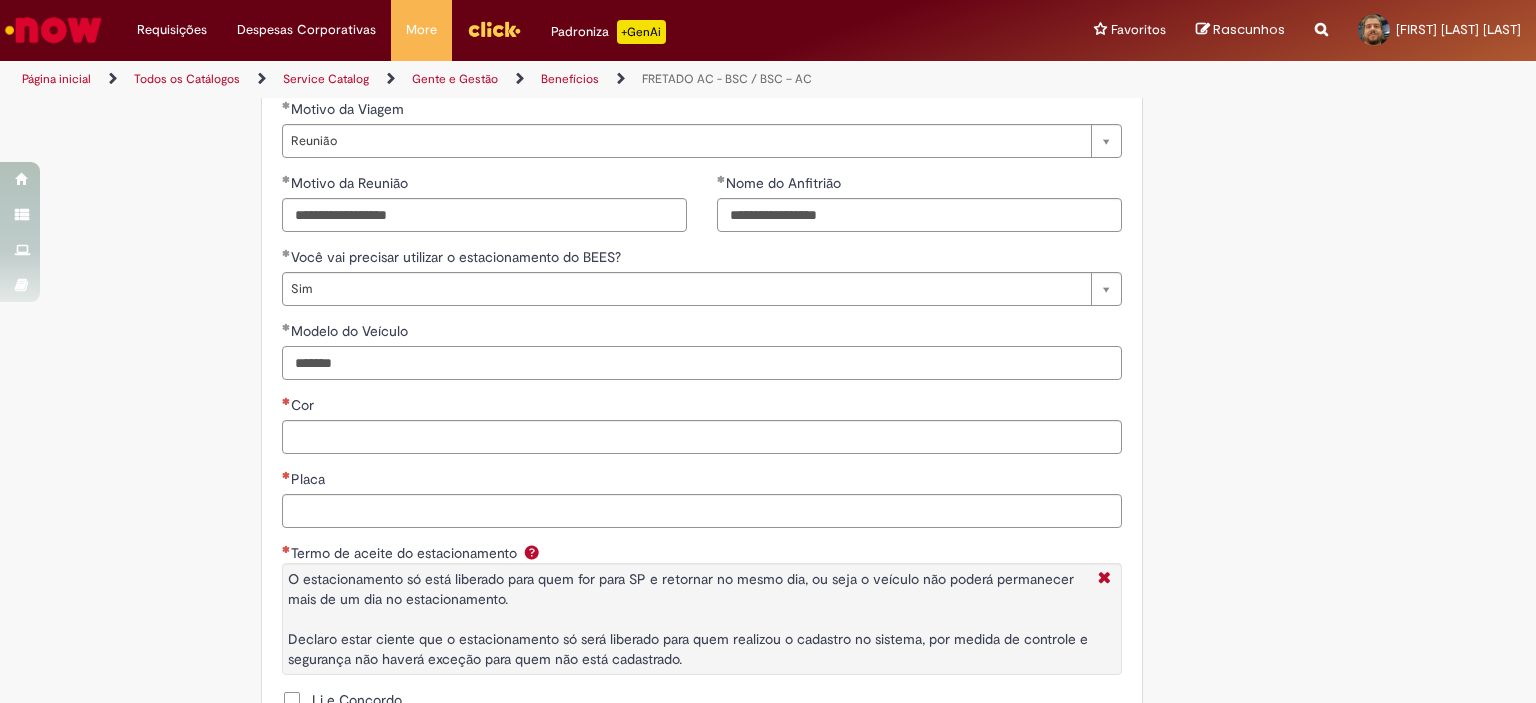 type on "*******" 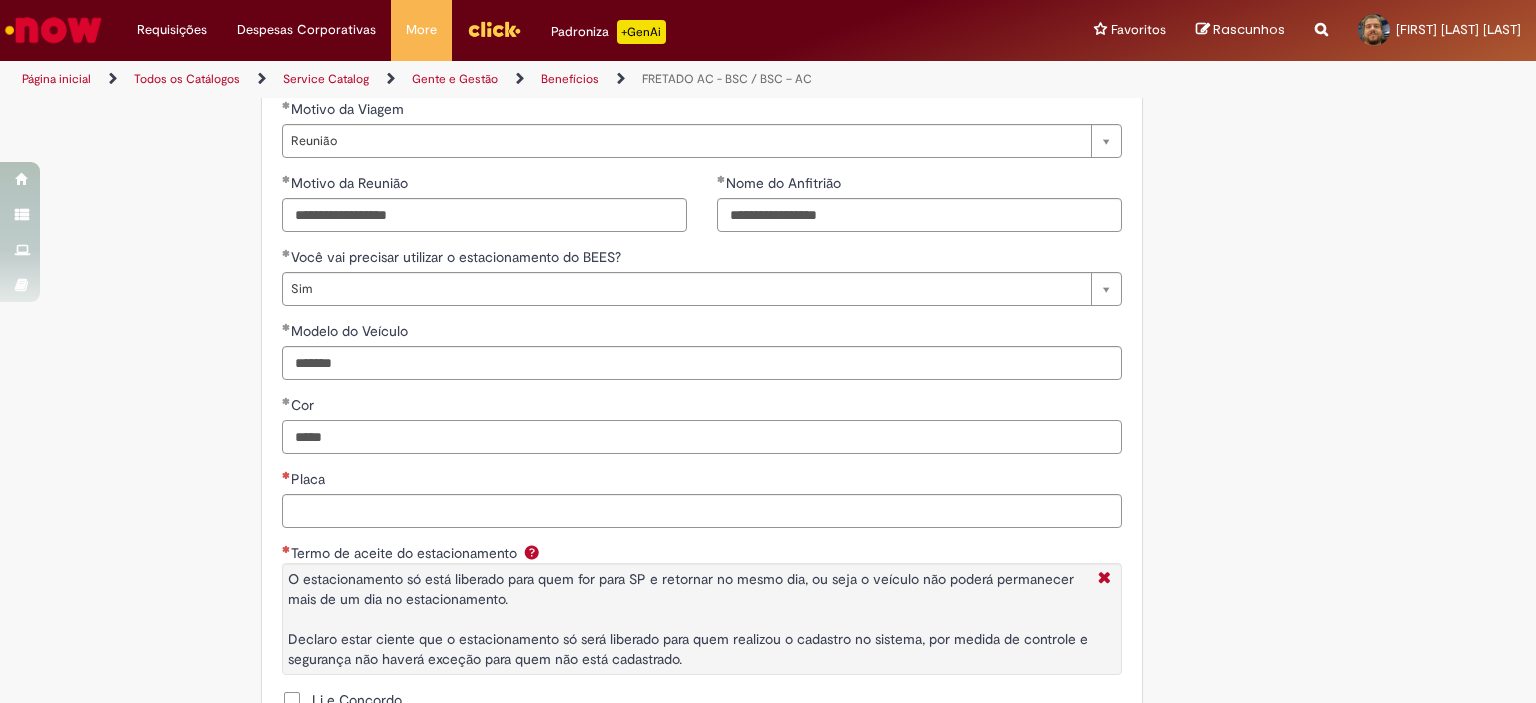type on "*****" 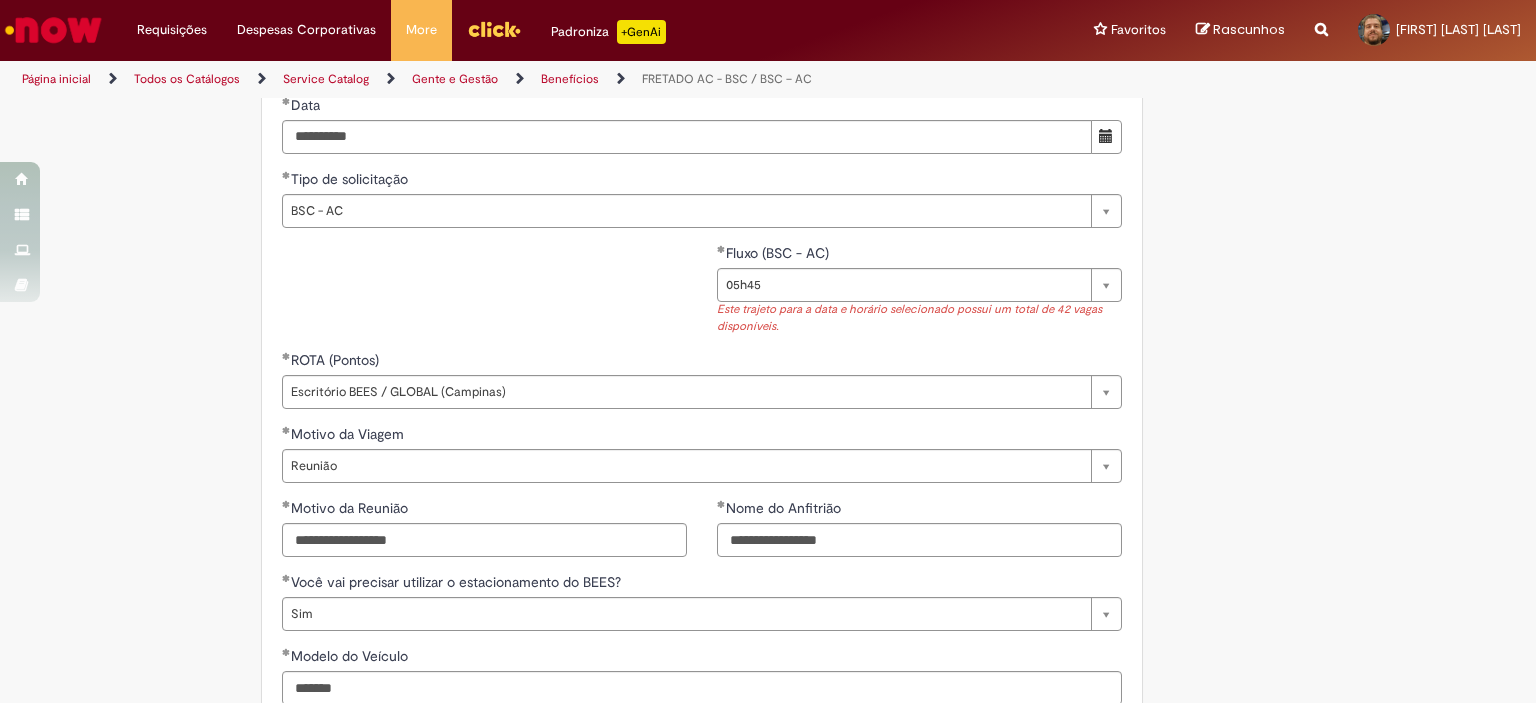 scroll, scrollTop: 675, scrollLeft: 0, axis: vertical 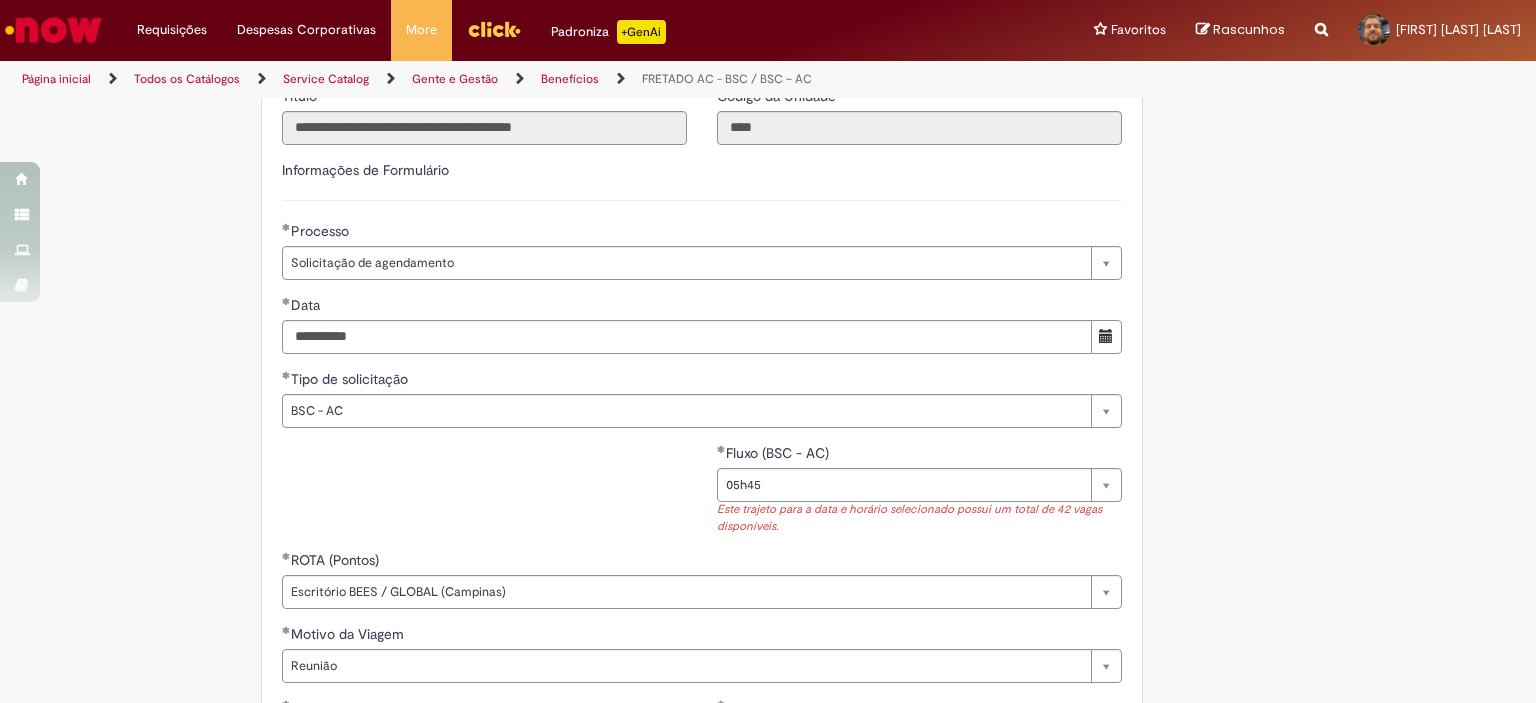 type on "********" 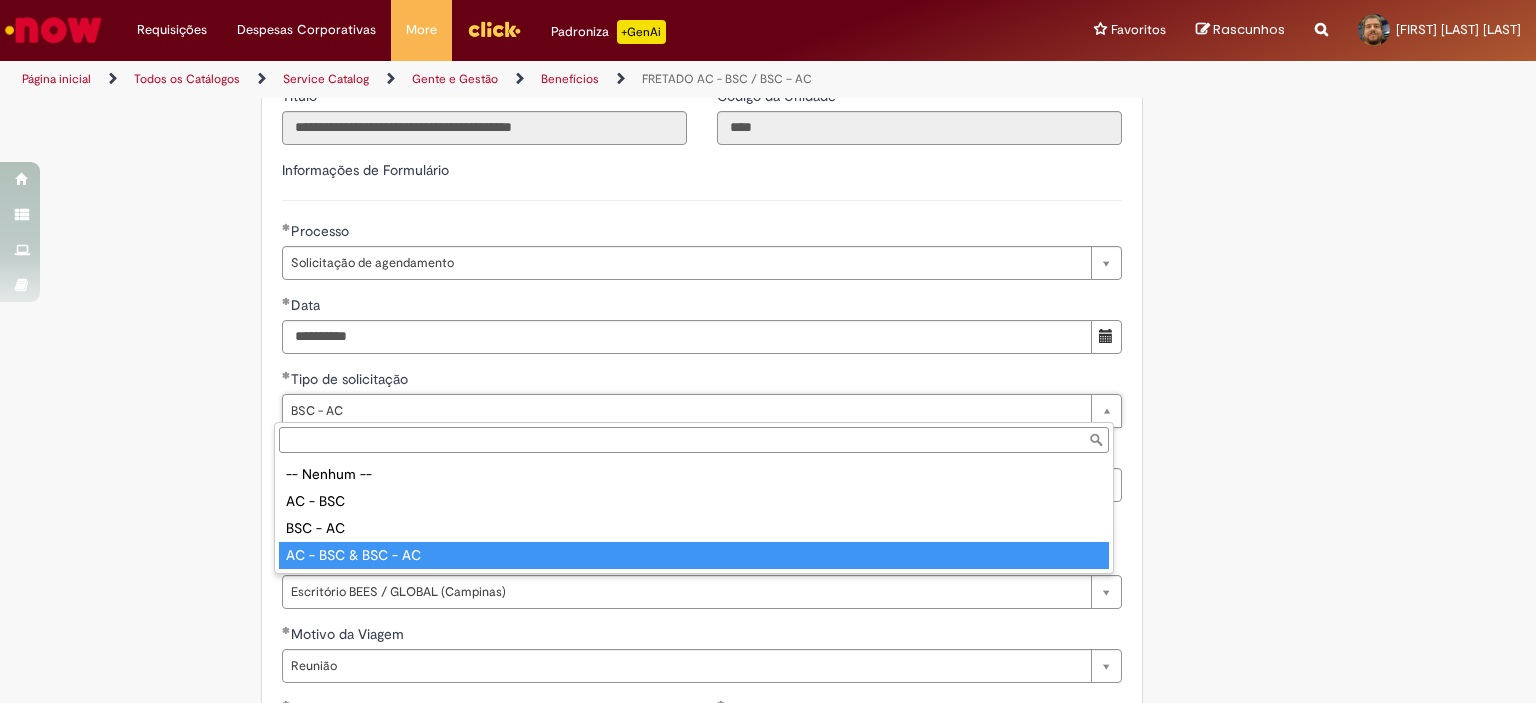 type on "**********" 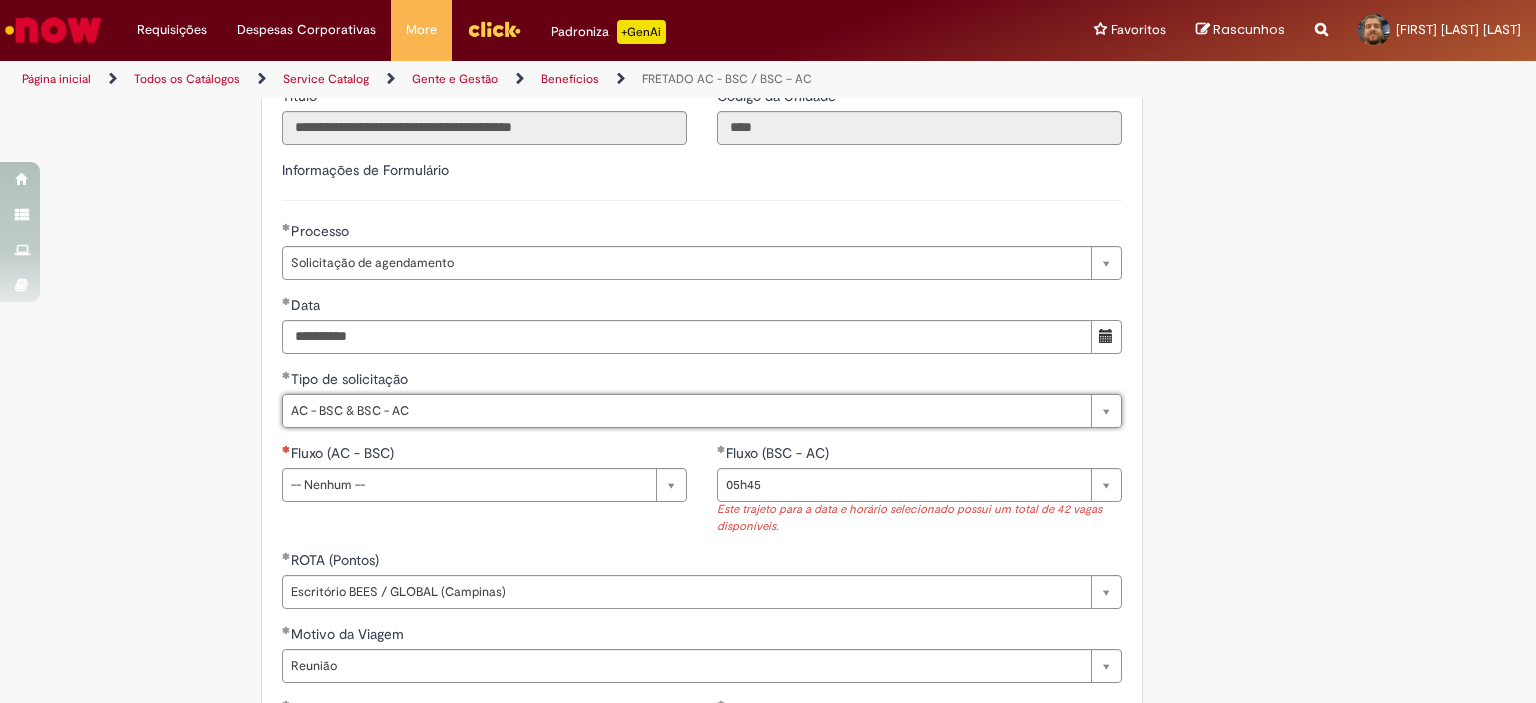 scroll, scrollTop: 0, scrollLeft: 58, axis: horizontal 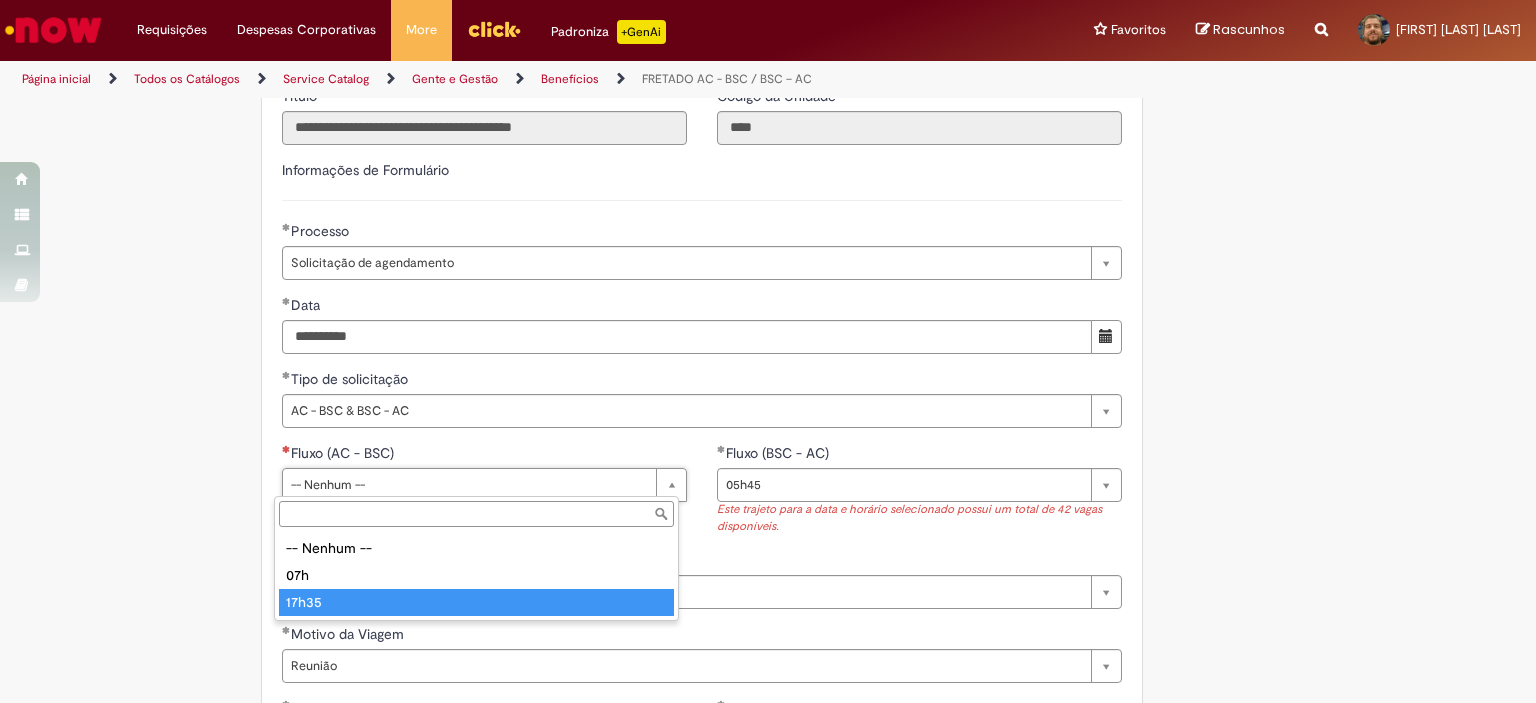 type on "*****" 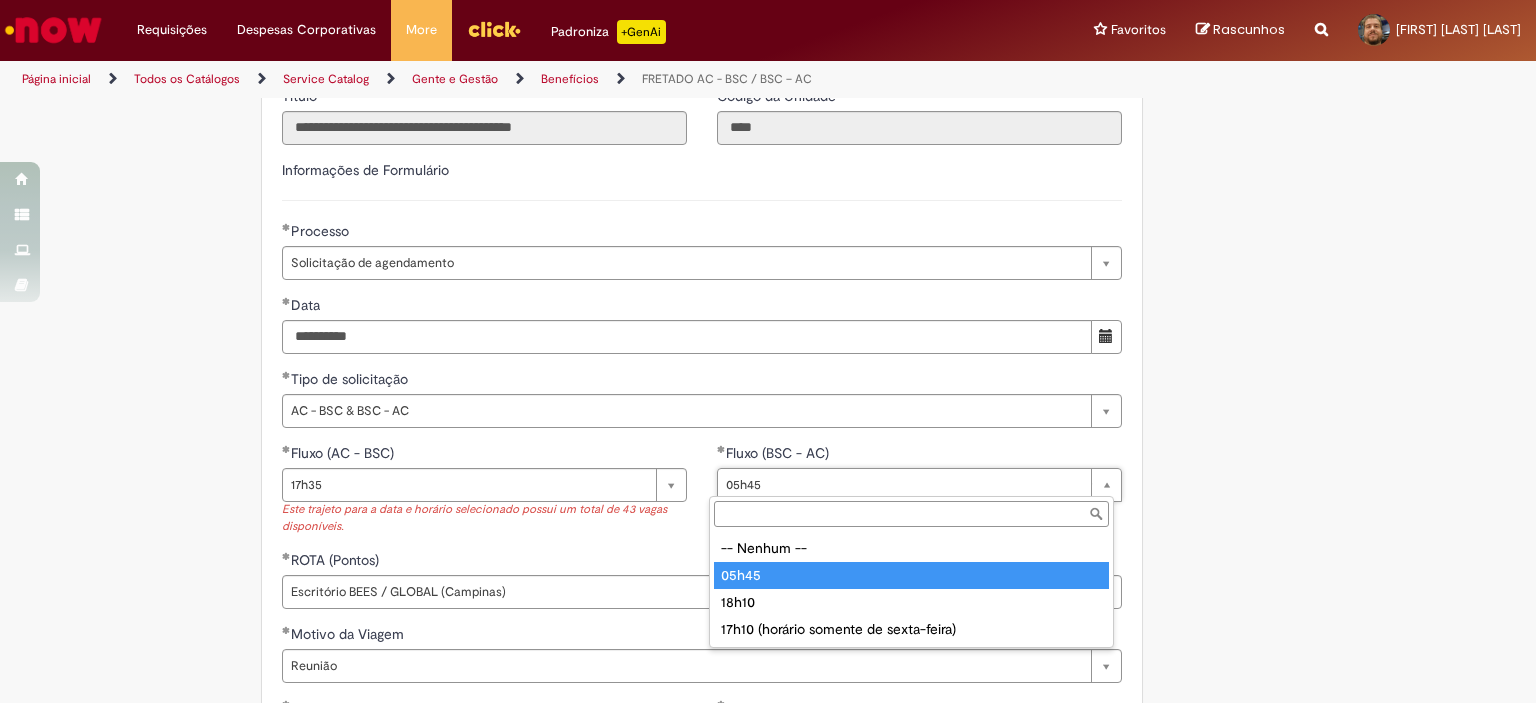 type on "*****" 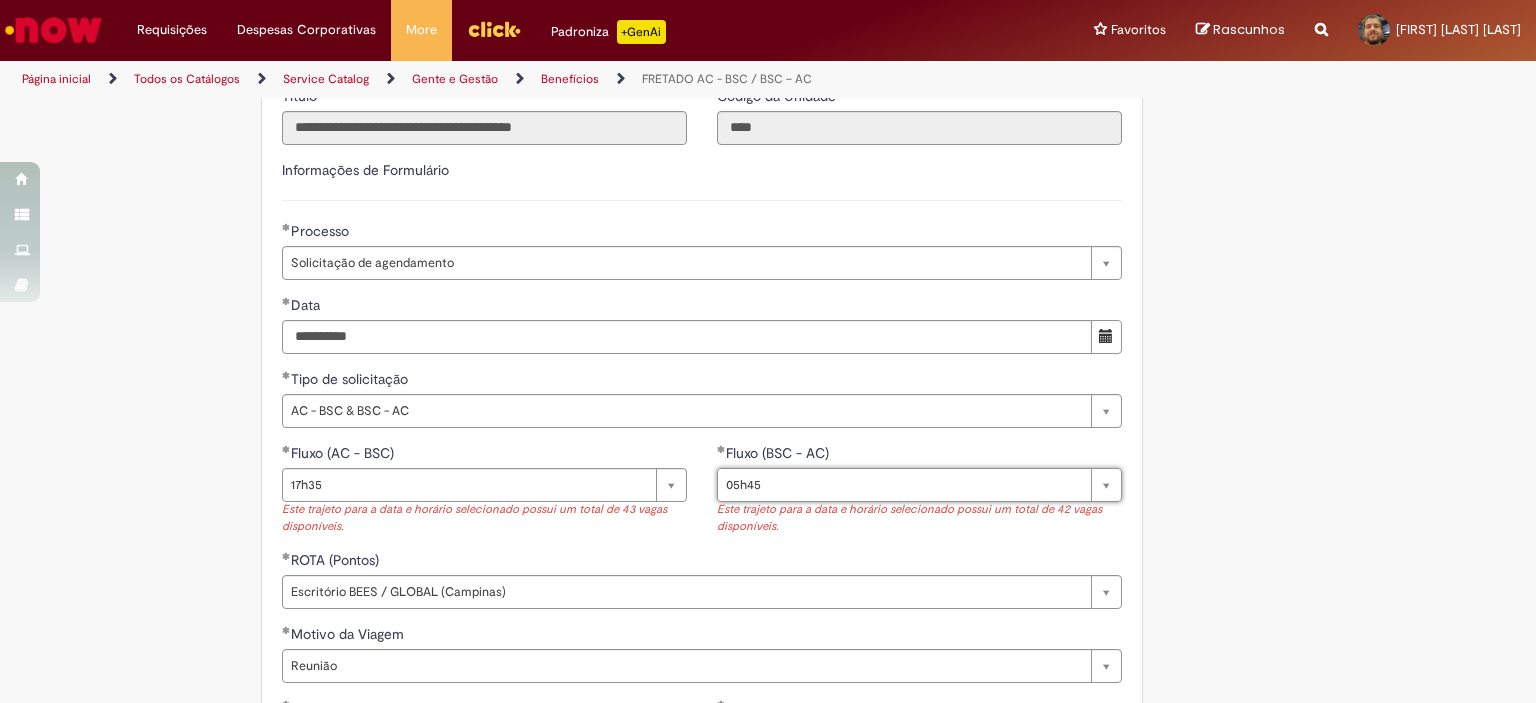 scroll, scrollTop: 0, scrollLeft: 38, axis: horizontal 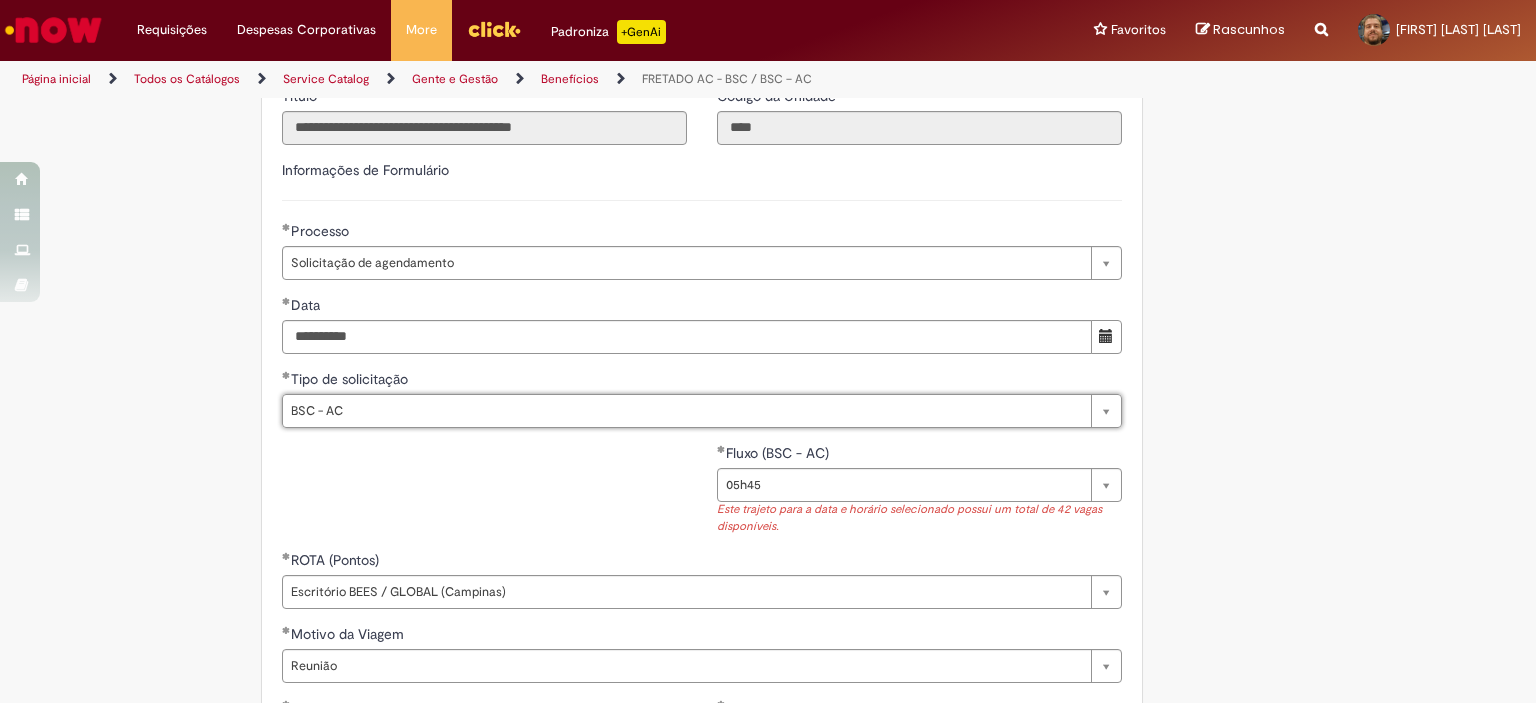 type on "********" 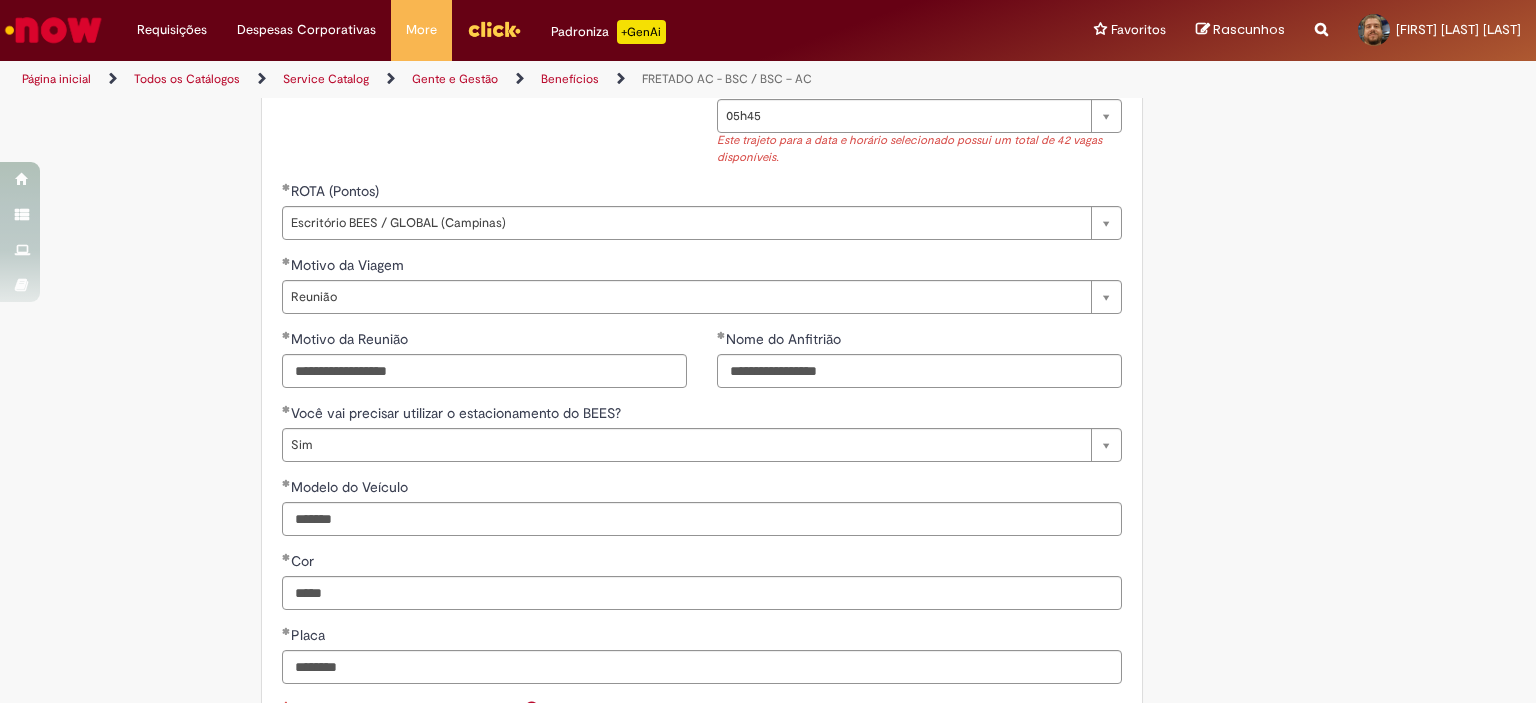 scroll, scrollTop: 1275, scrollLeft: 0, axis: vertical 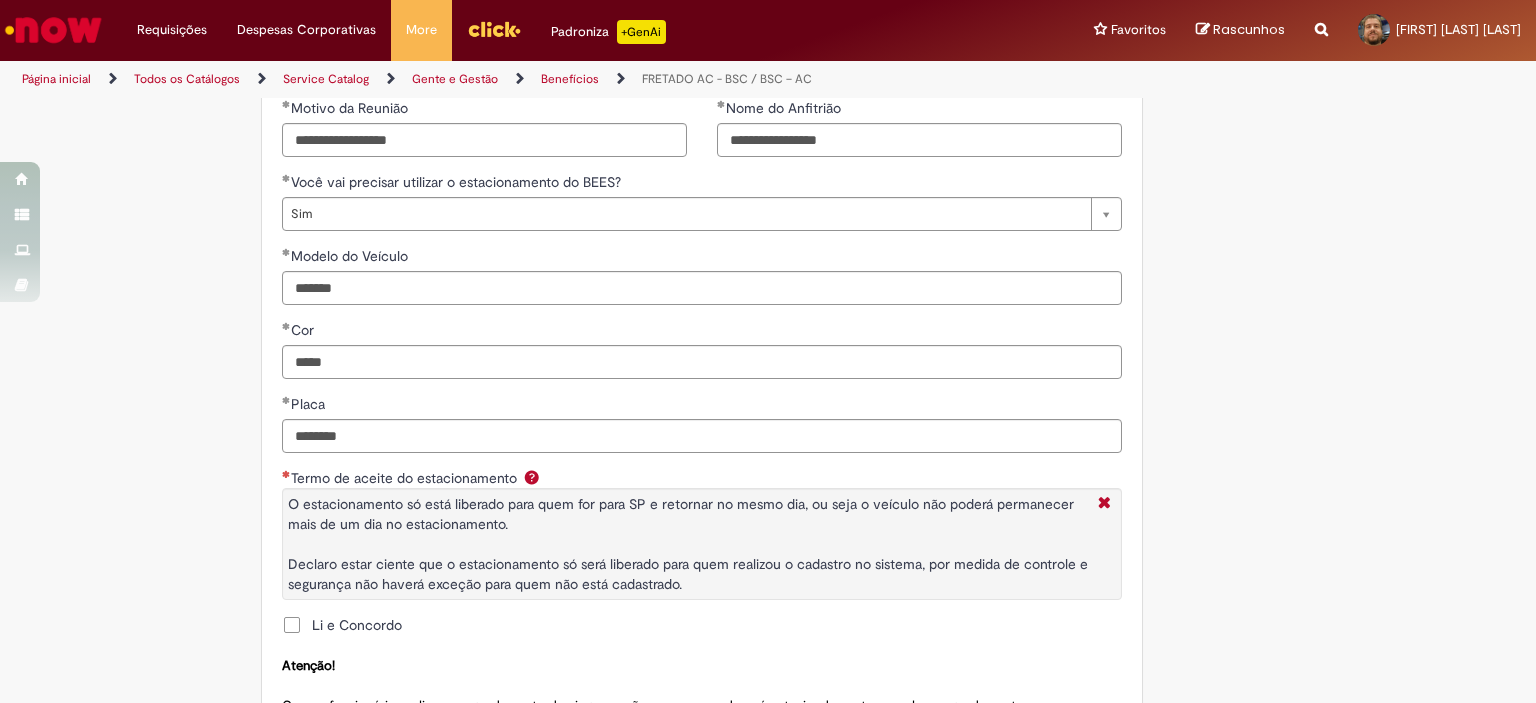 click on "Li e Concordo" at bounding box center (357, 625) 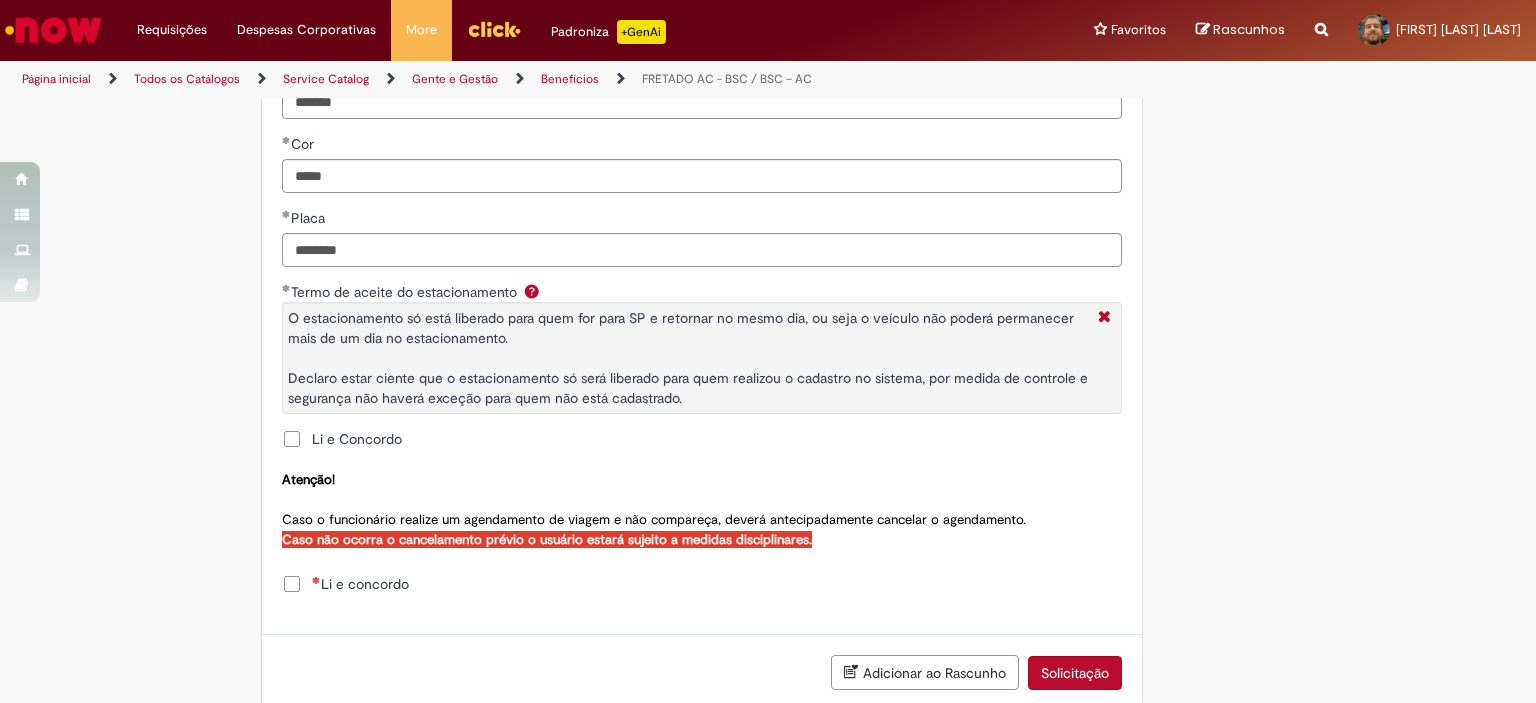 scroll, scrollTop: 1574, scrollLeft: 0, axis: vertical 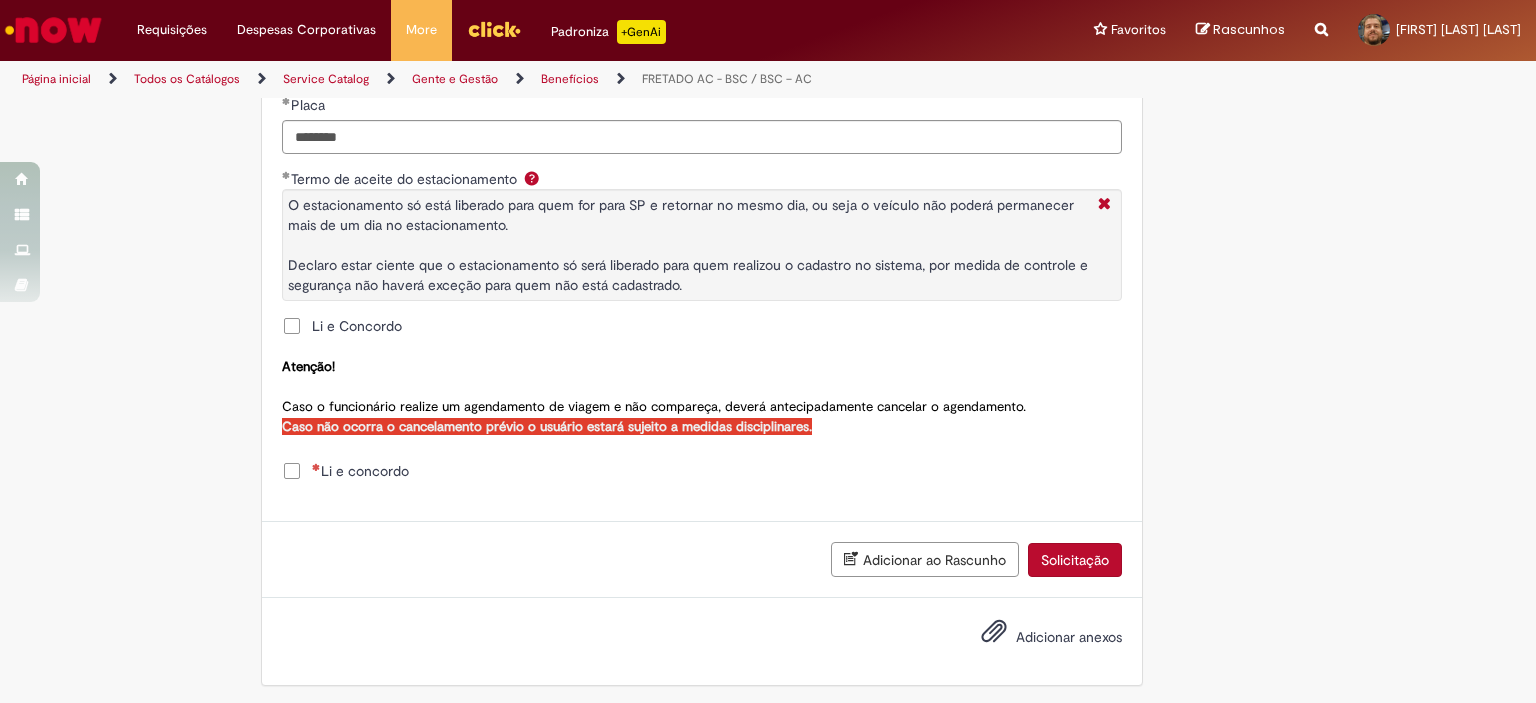 click on "Li e concordo" at bounding box center [360, 471] 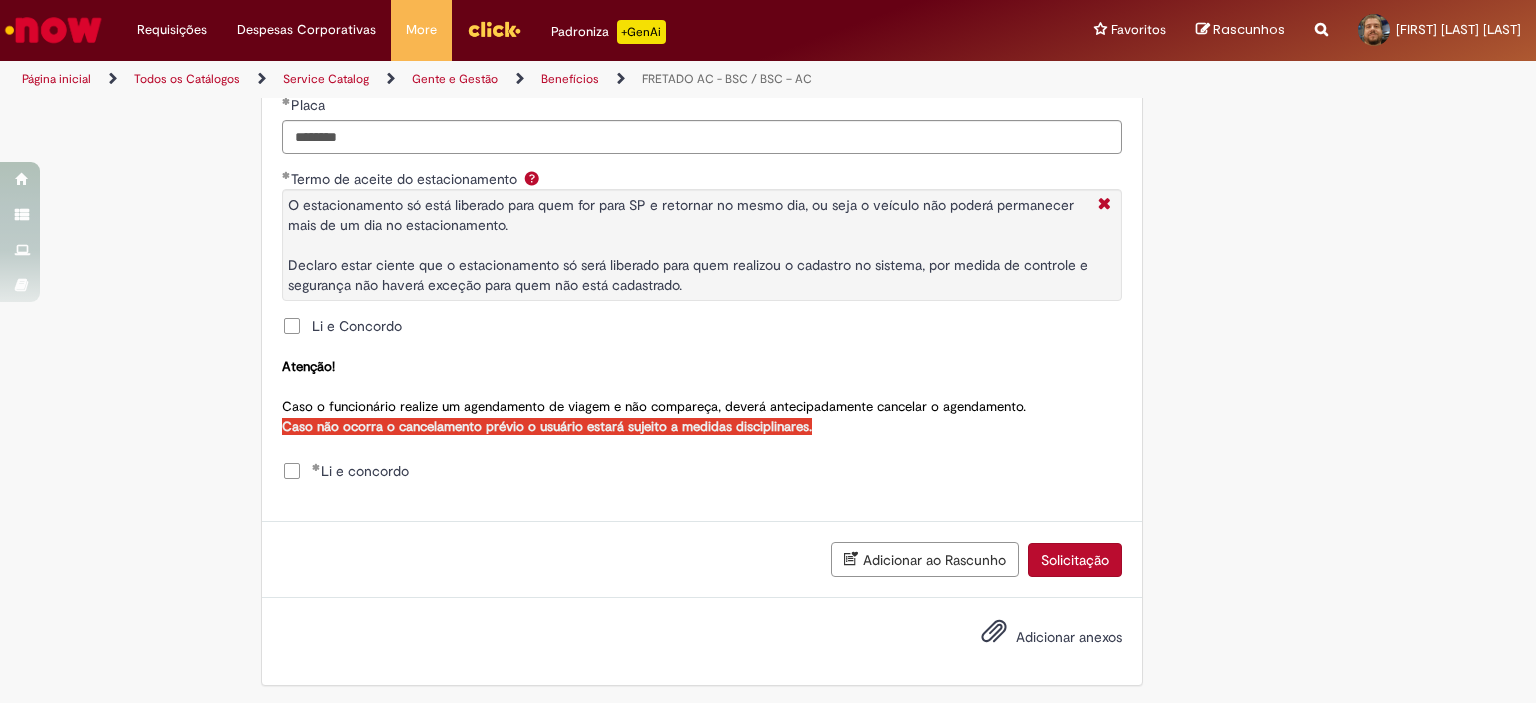 click on "Solicitação" at bounding box center (1075, 560) 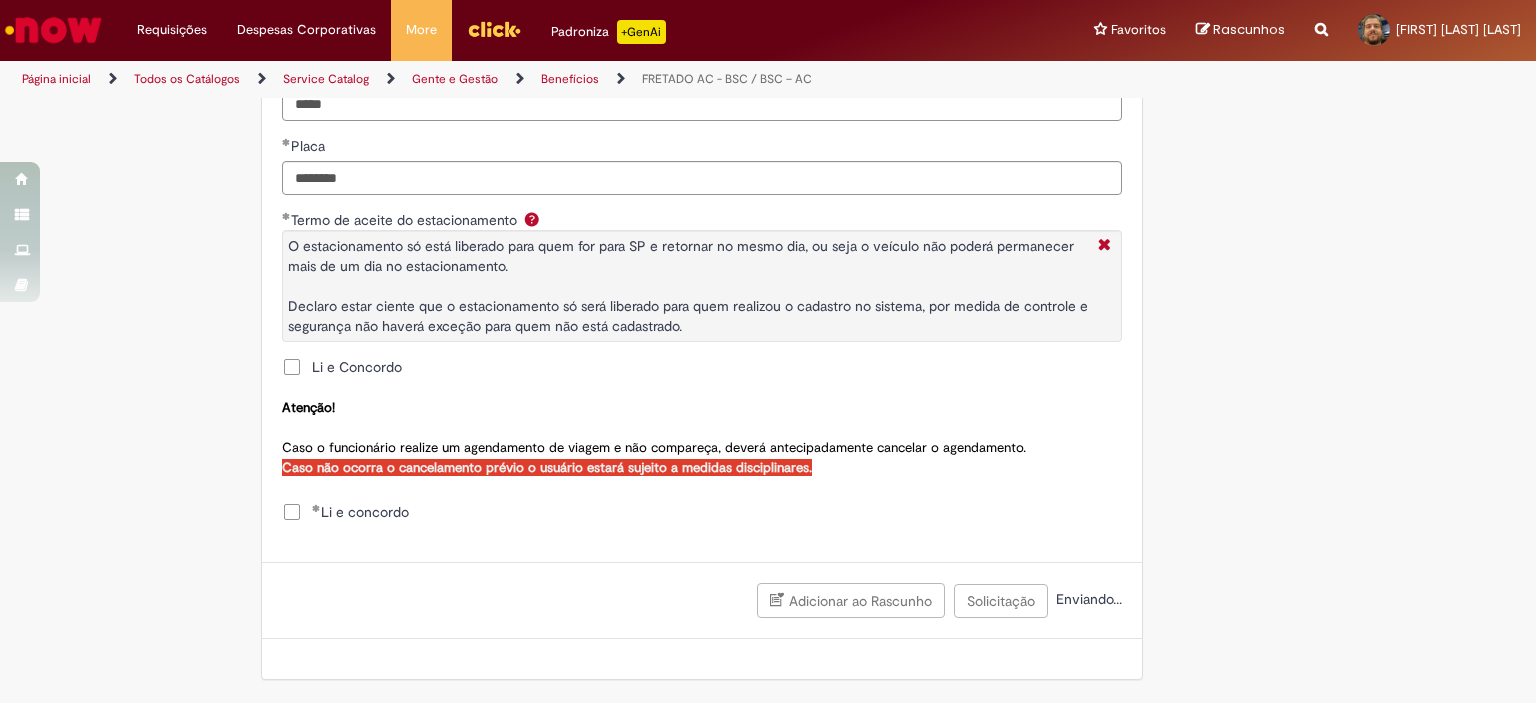 scroll, scrollTop: 1528, scrollLeft: 0, axis: vertical 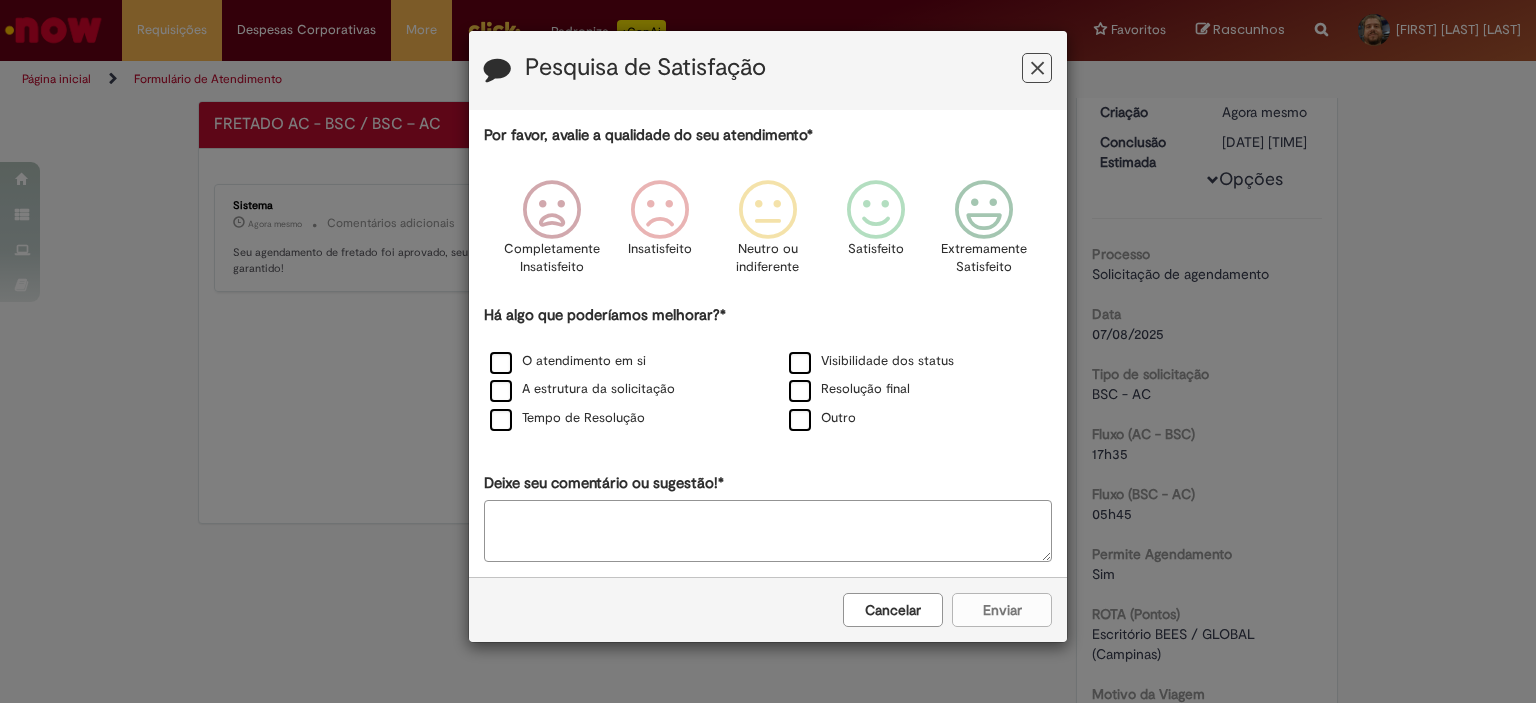 click at bounding box center [1037, 68] 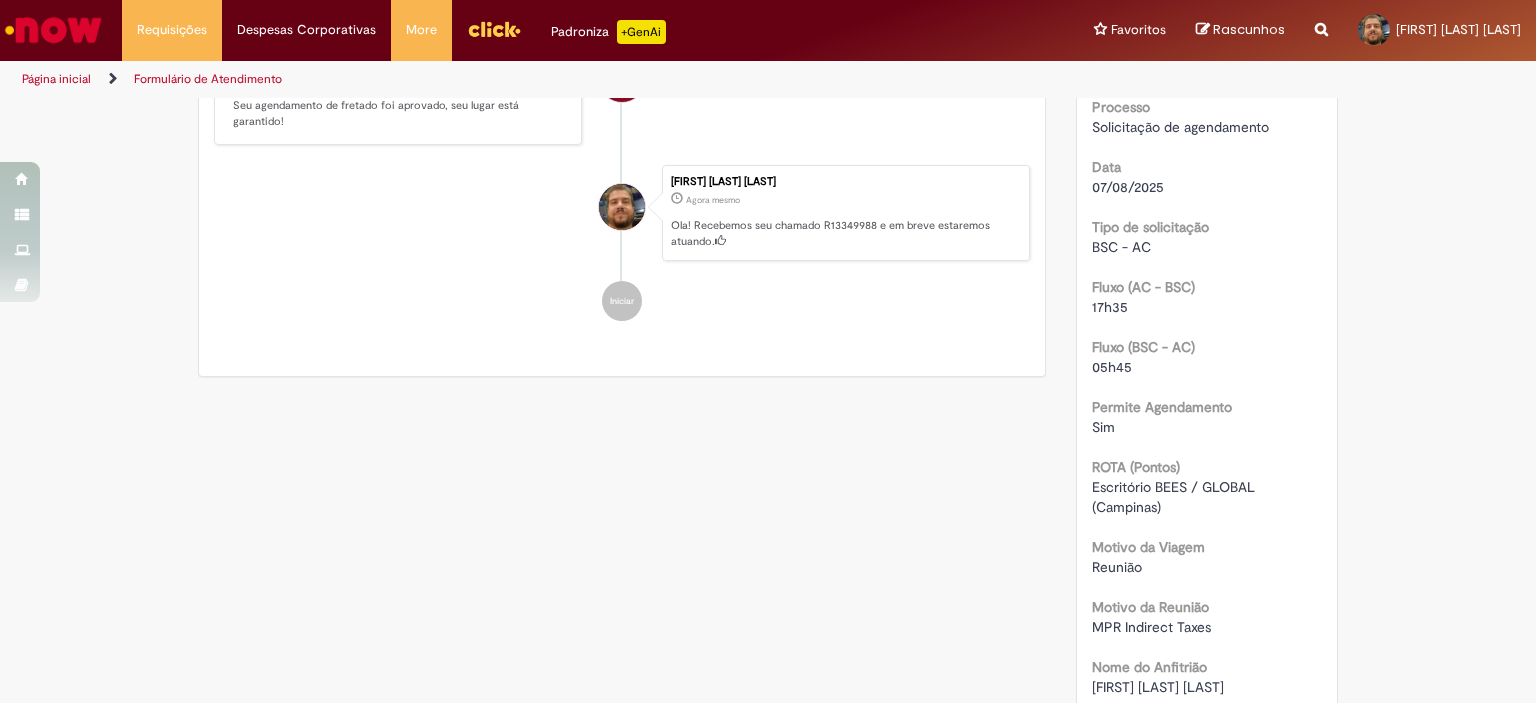 scroll, scrollTop: 285, scrollLeft: 0, axis: vertical 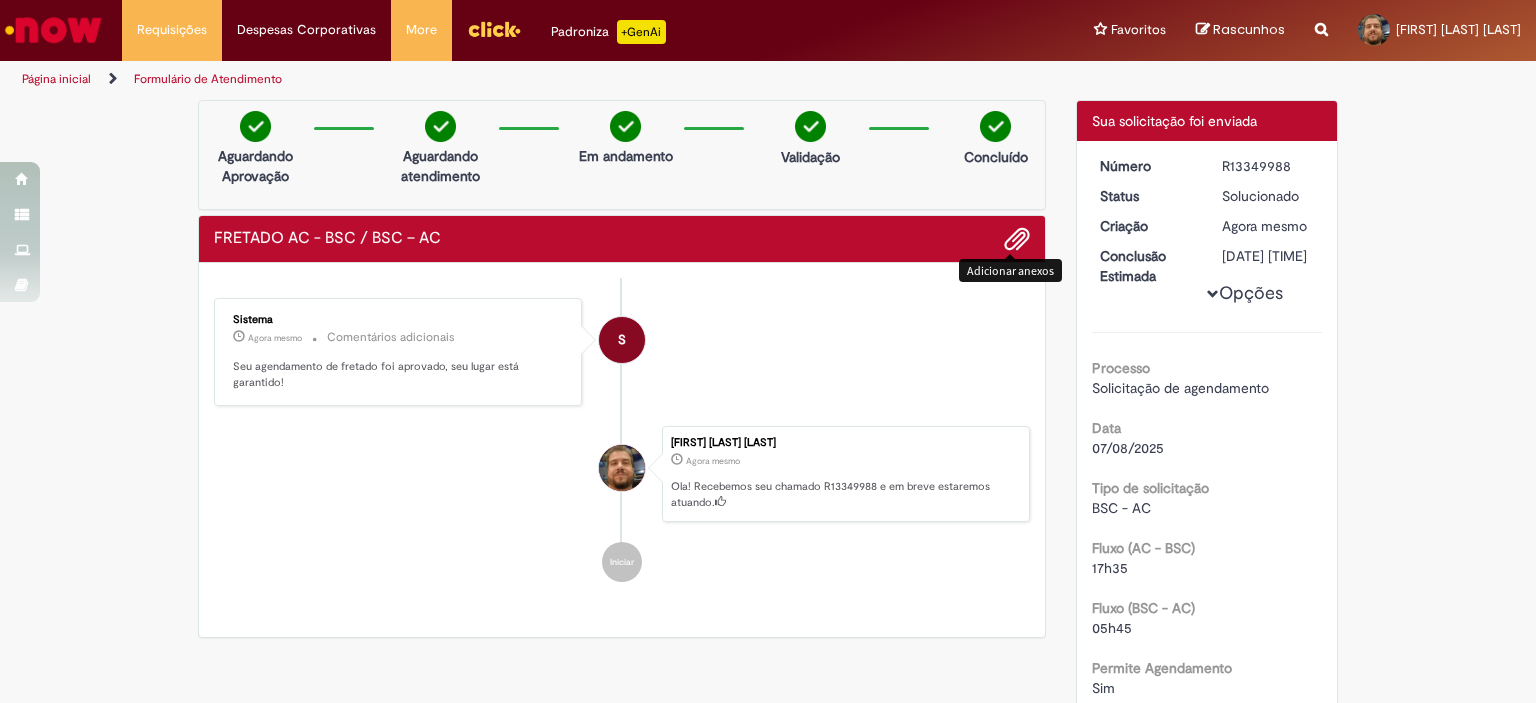click at bounding box center [1017, 239] 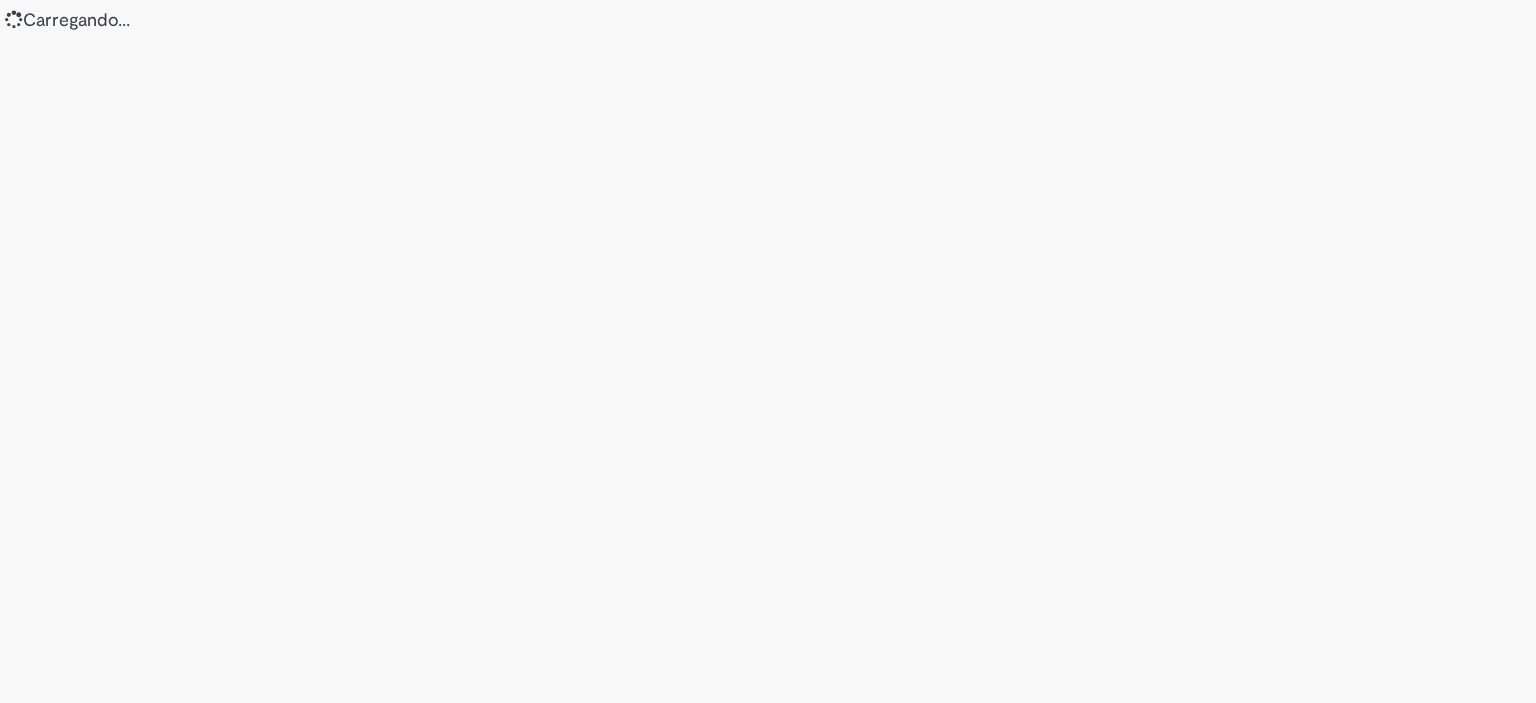 scroll, scrollTop: 0, scrollLeft: 0, axis: both 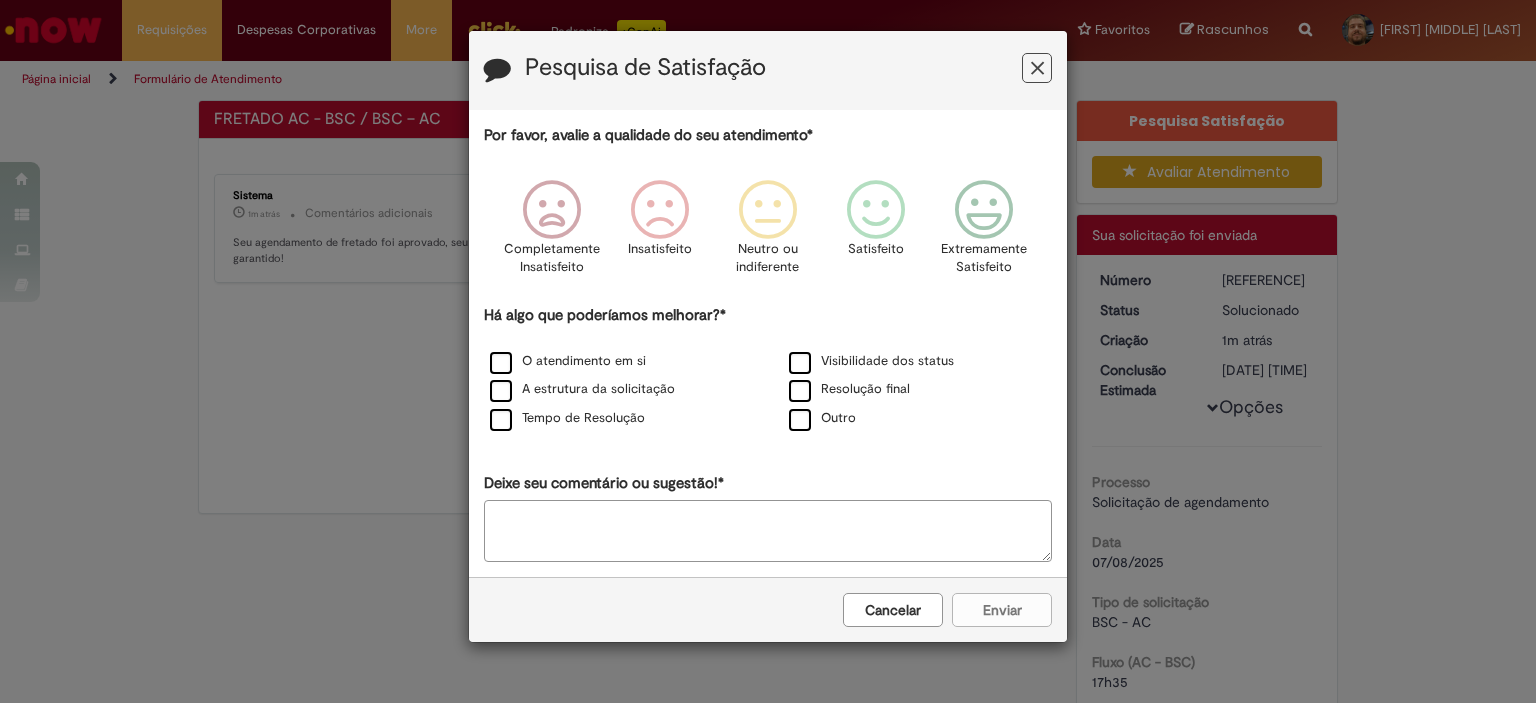 click on "Pesquisa de Satisfação" at bounding box center [768, 70] 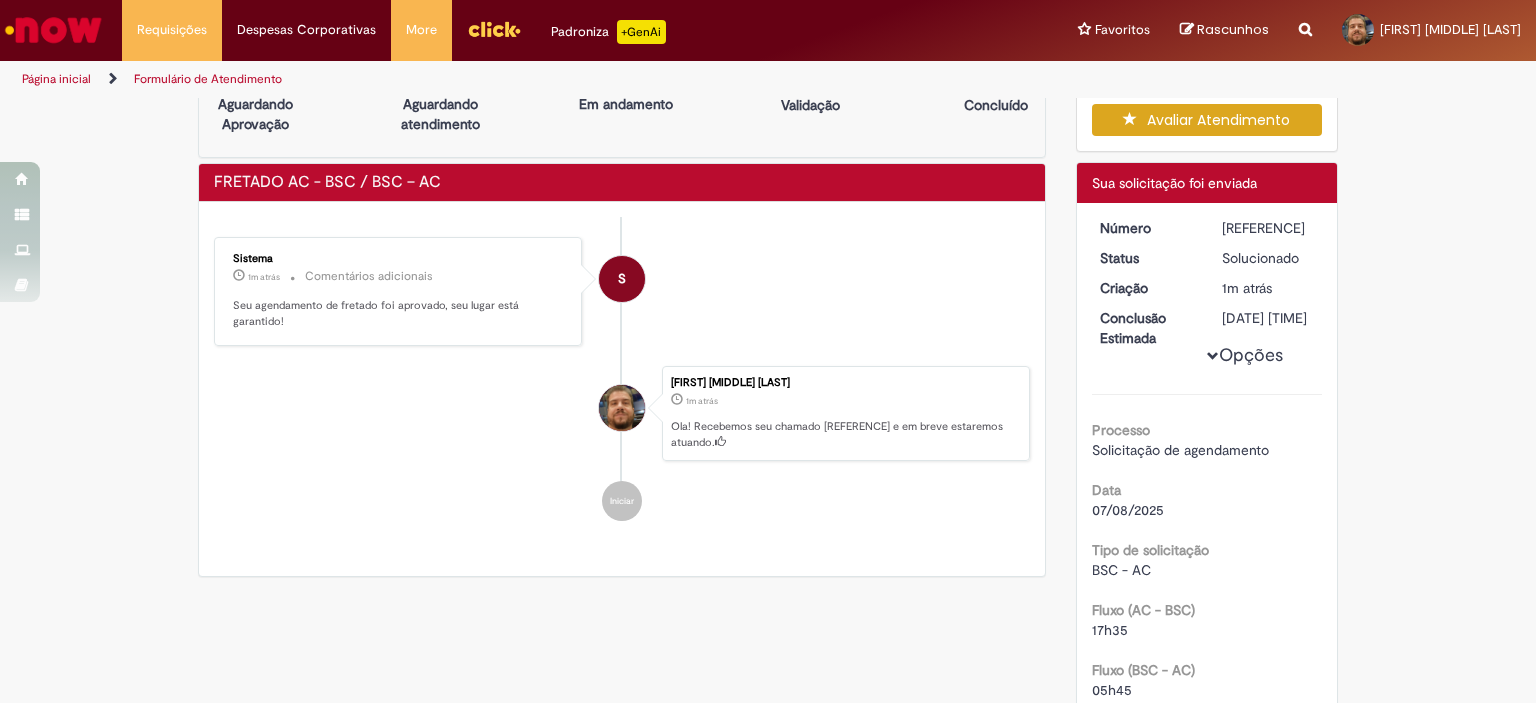 scroll, scrollTop: 0, scrollLeft: 0, axis: both 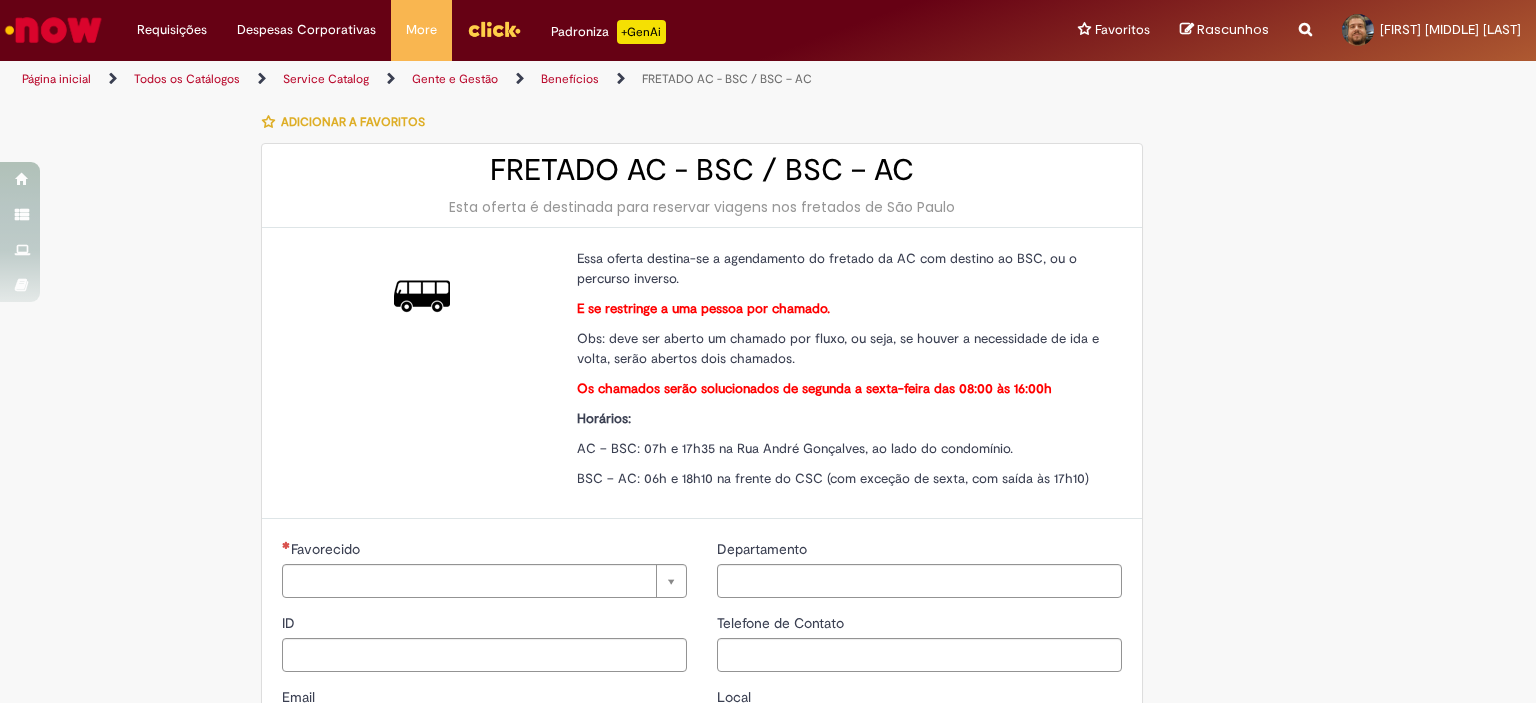 type on "********" 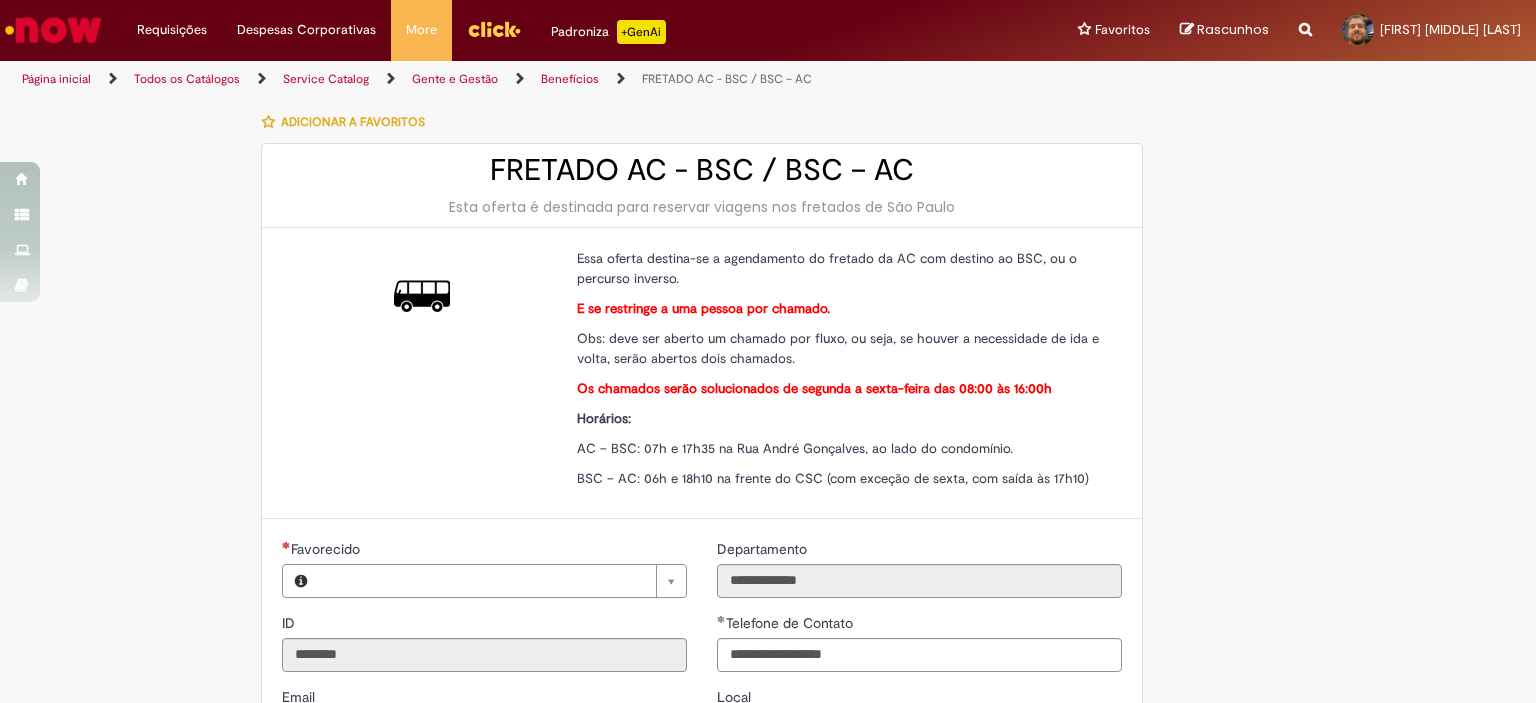 type on "**********" 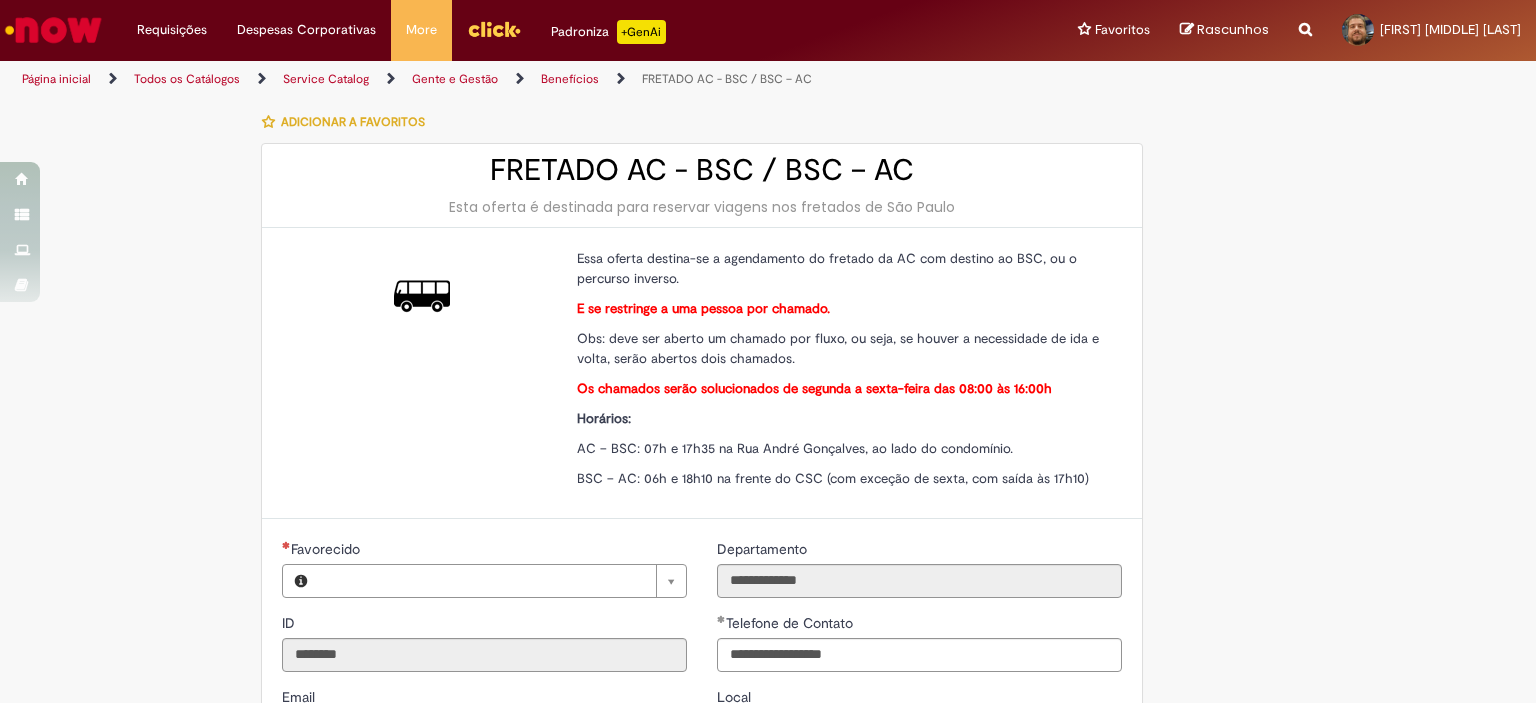 type on "**********" 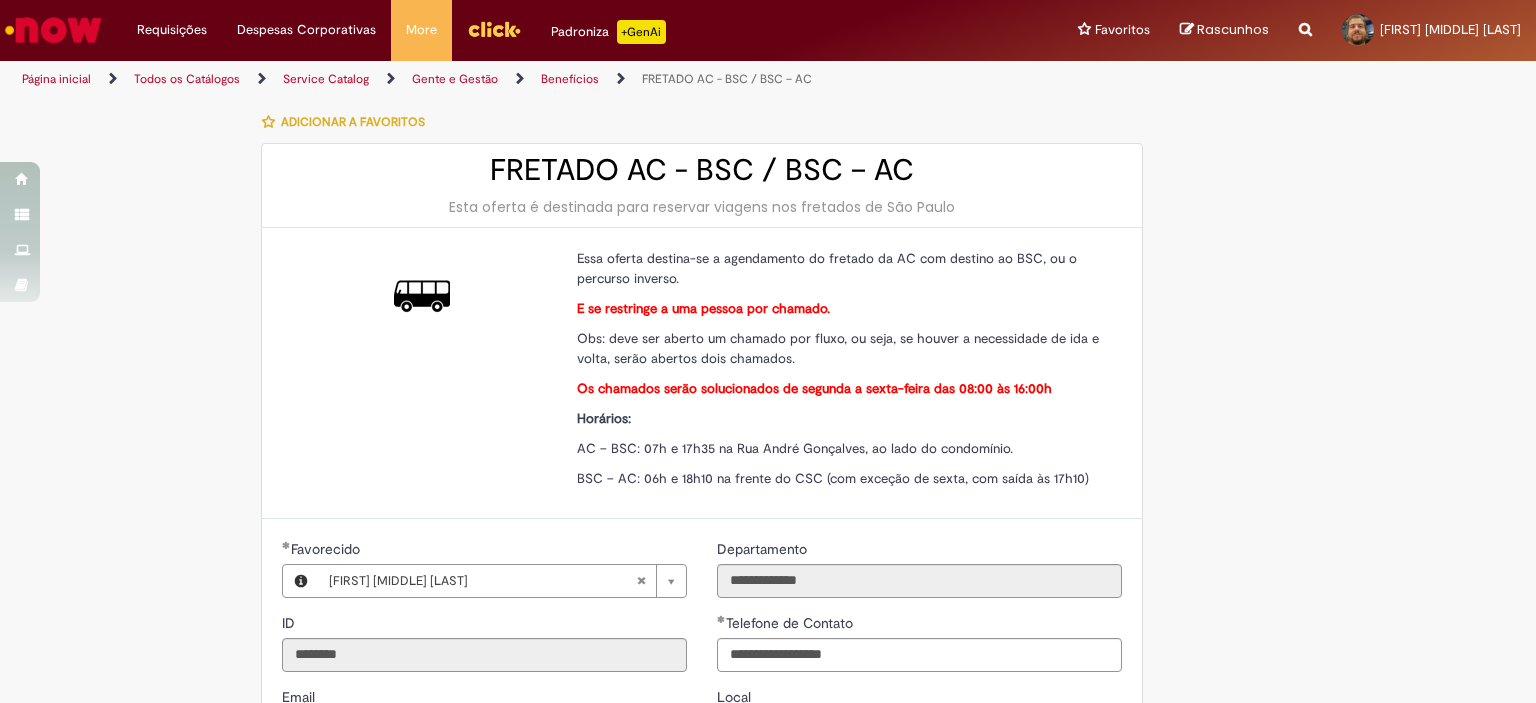 type on "**********" 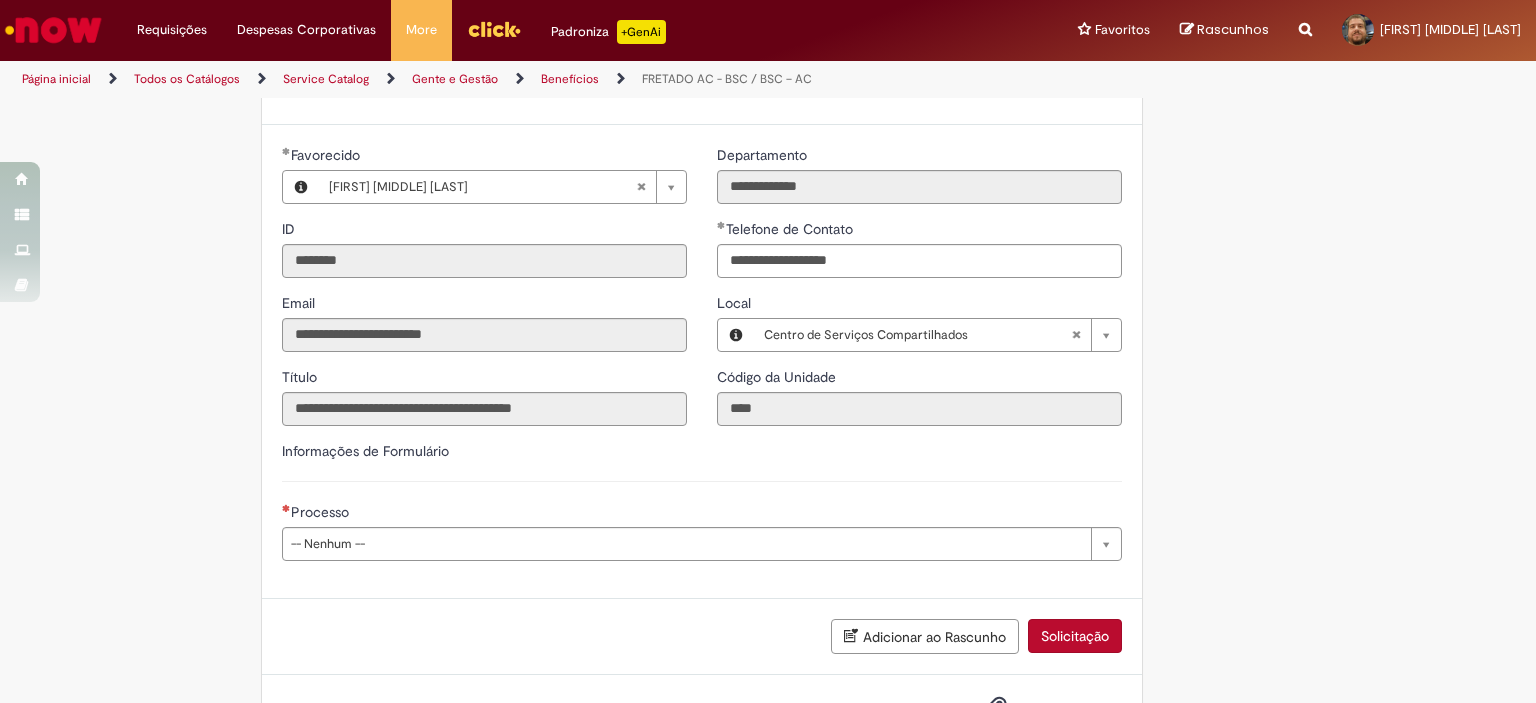 scroll, scrollTop: 400, scrollLeft: 0, axis: vertical 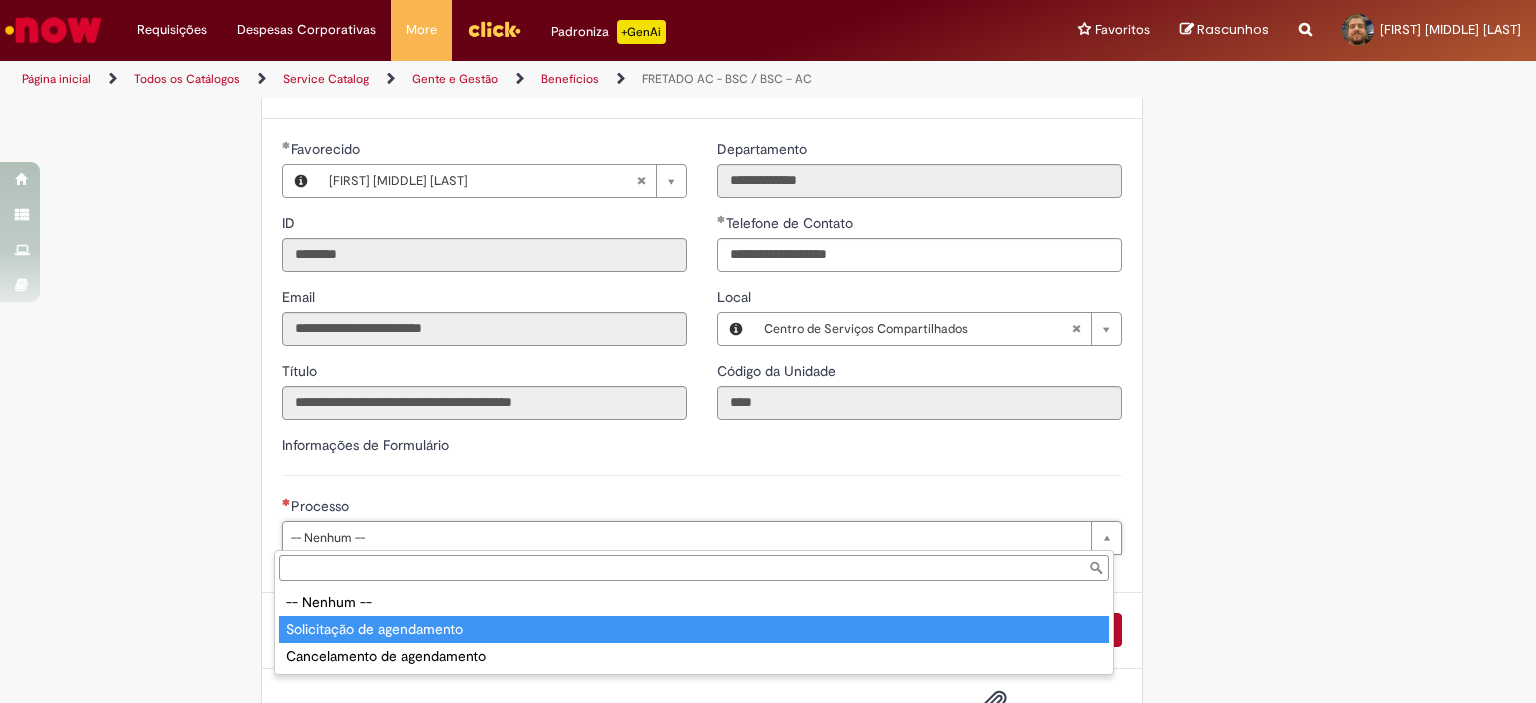 type on "**********" 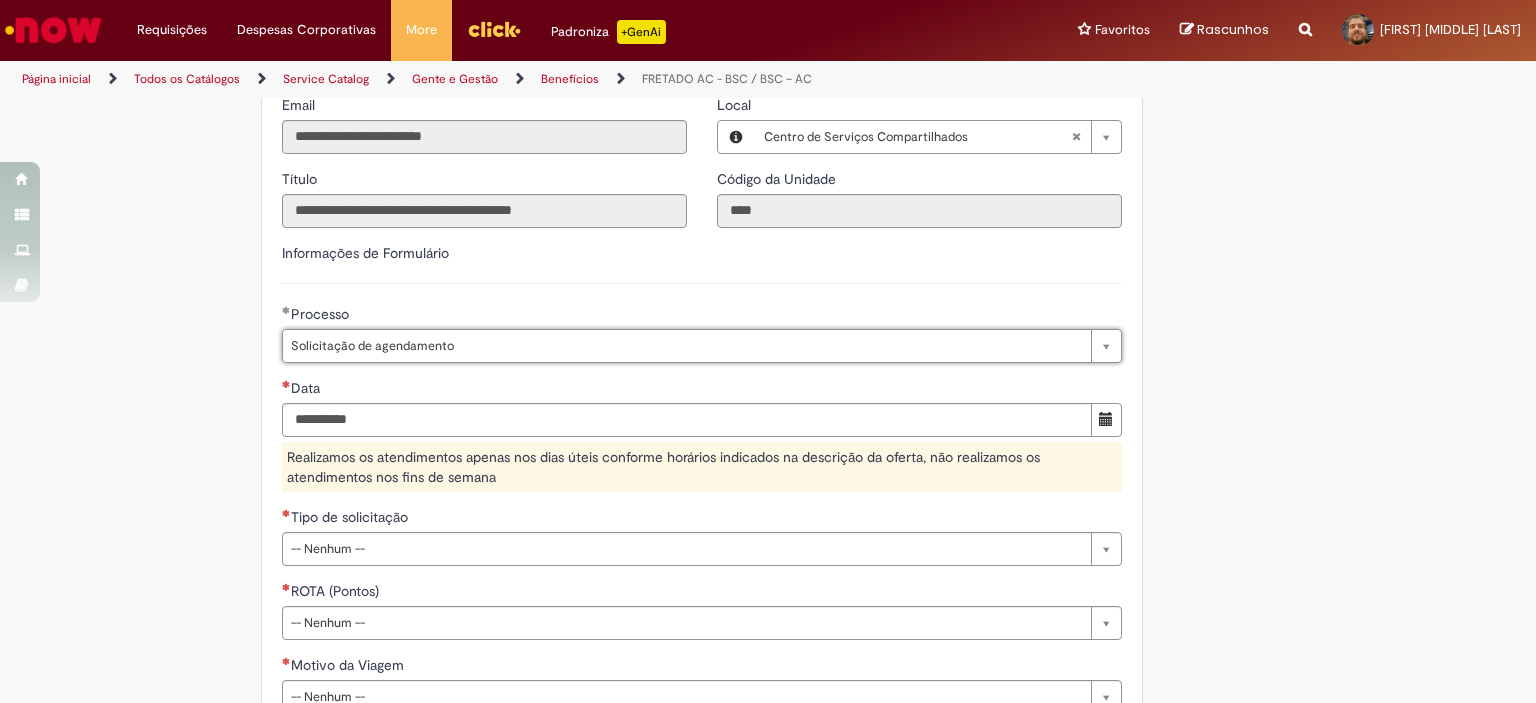 scroll, scrollTop: 600, scrollLeft: 0, axis: vertical 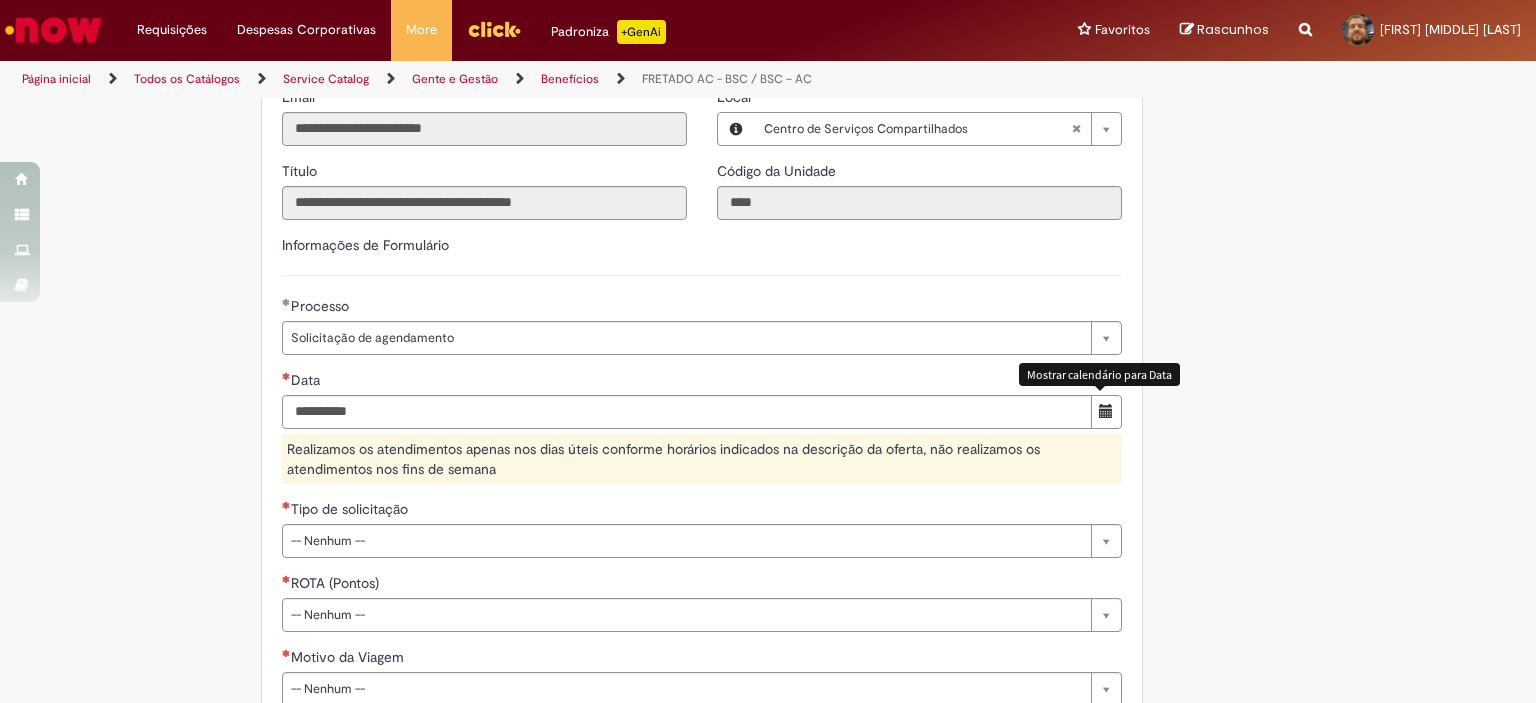 click at bounding box center [1106, 412] 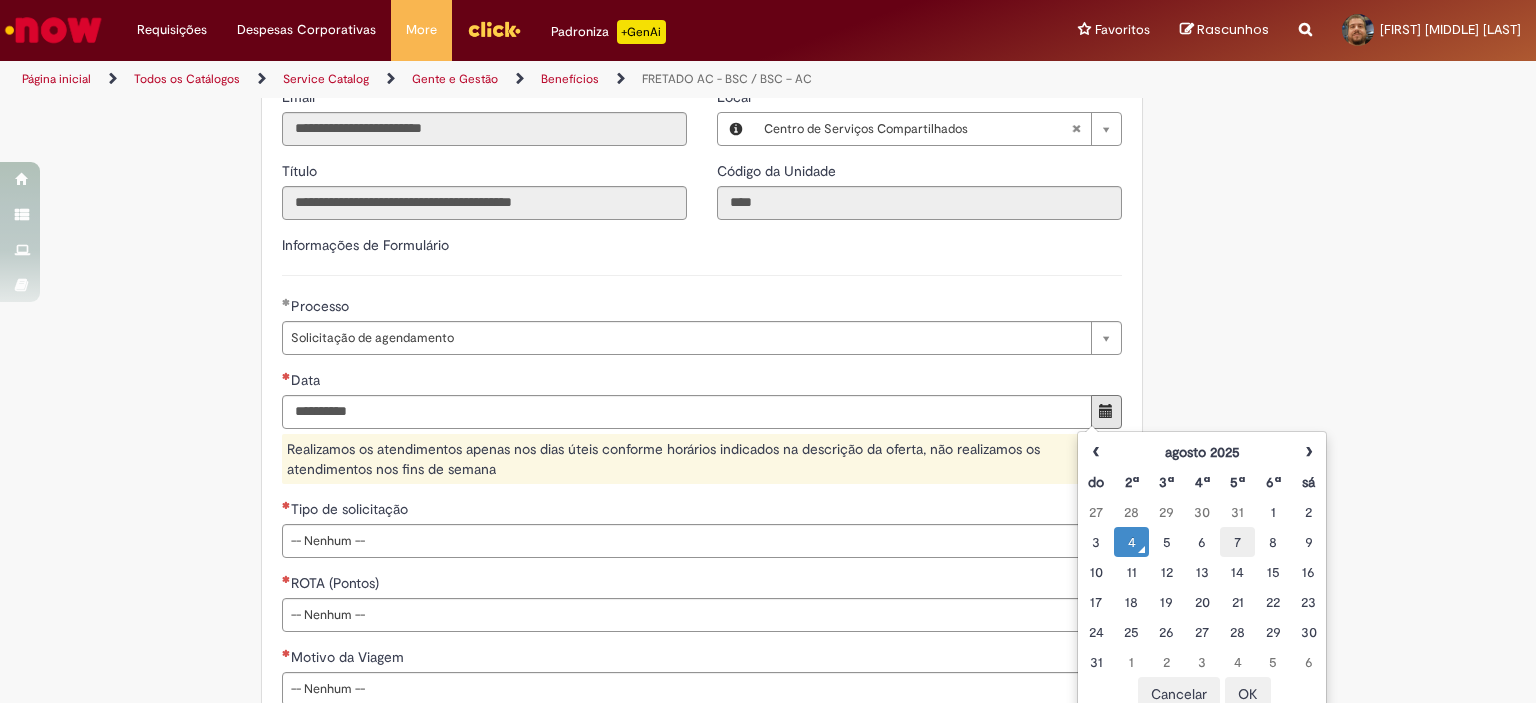 click on "7" at bounding box center [1237, 542] 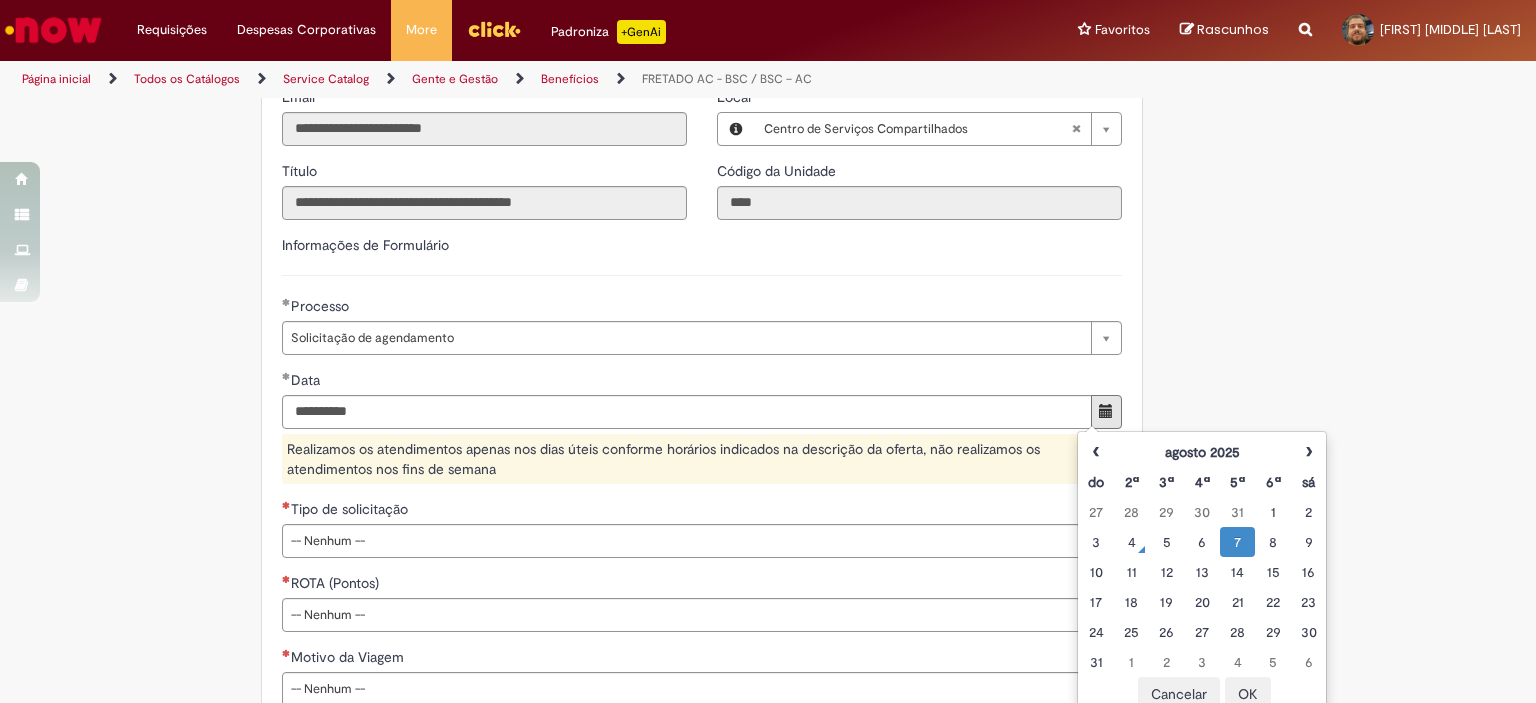 click on "**********" at bounding box center [768, 286] 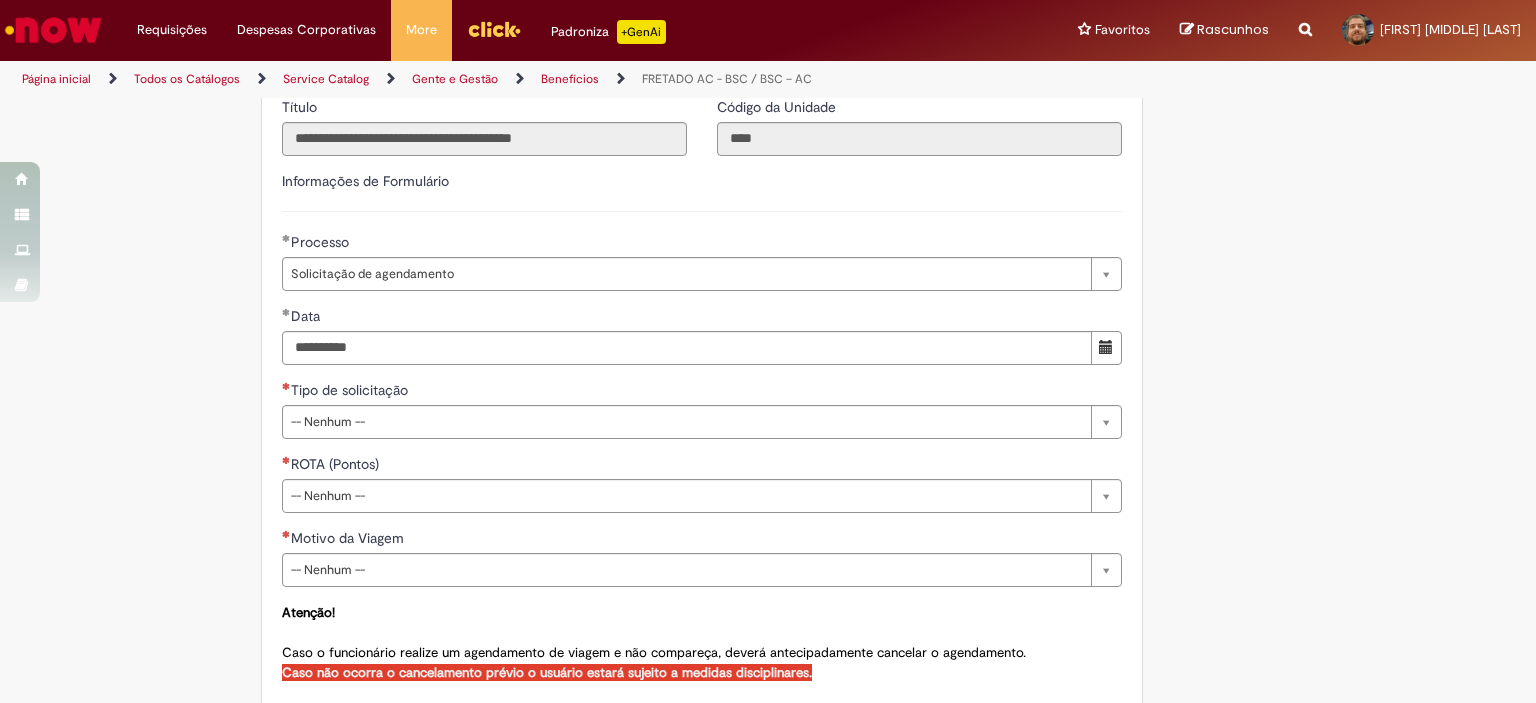 scroll, scrollTop: 700, scrollLeft: 0, axis: vertical 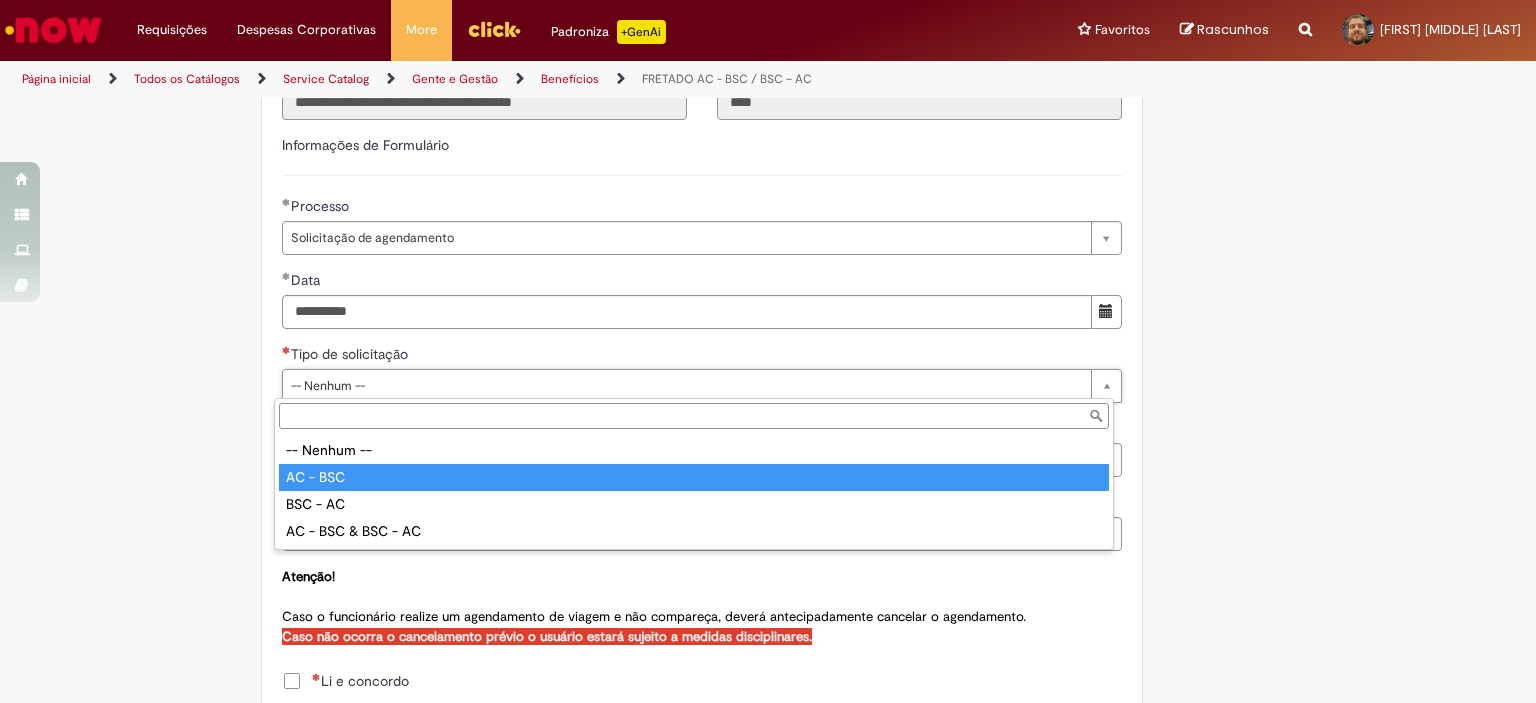 type on "********" 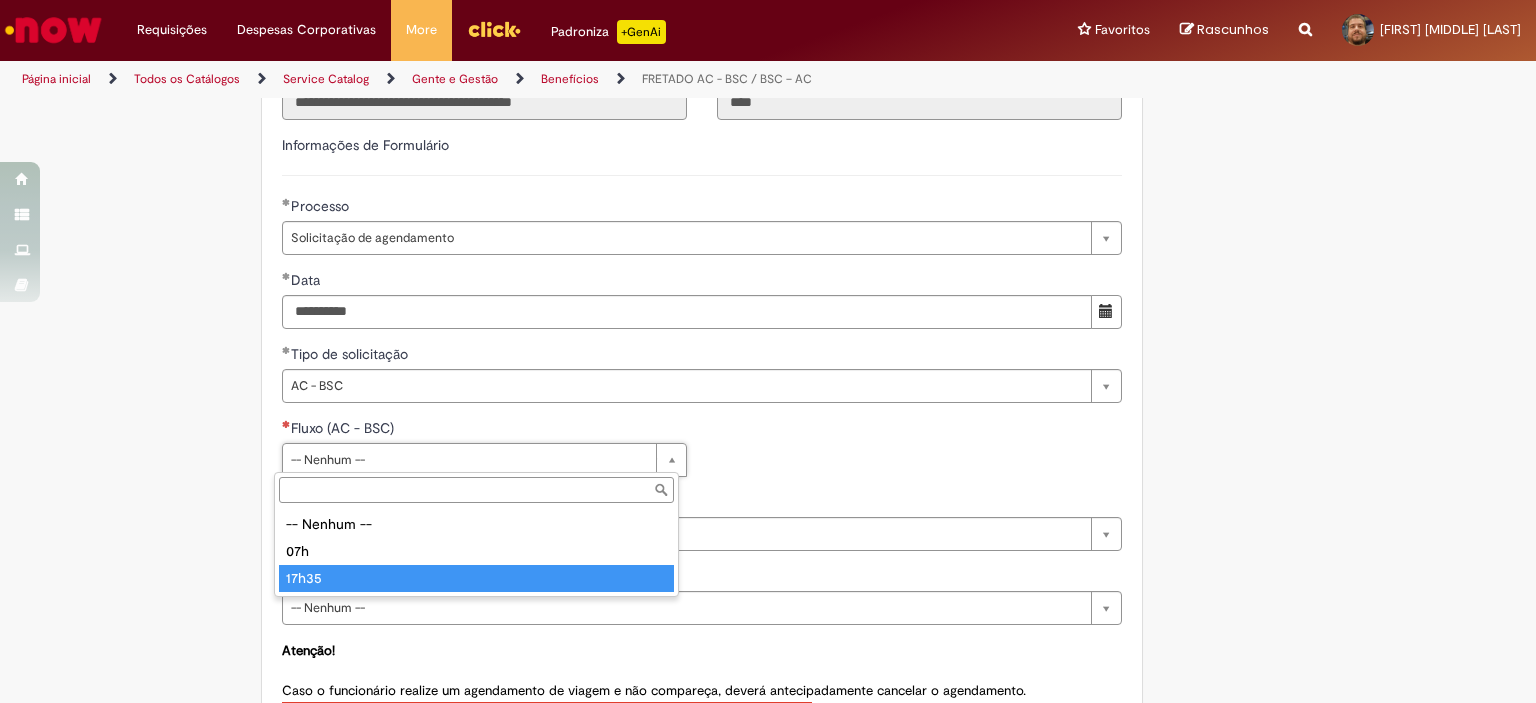 type on "*****" 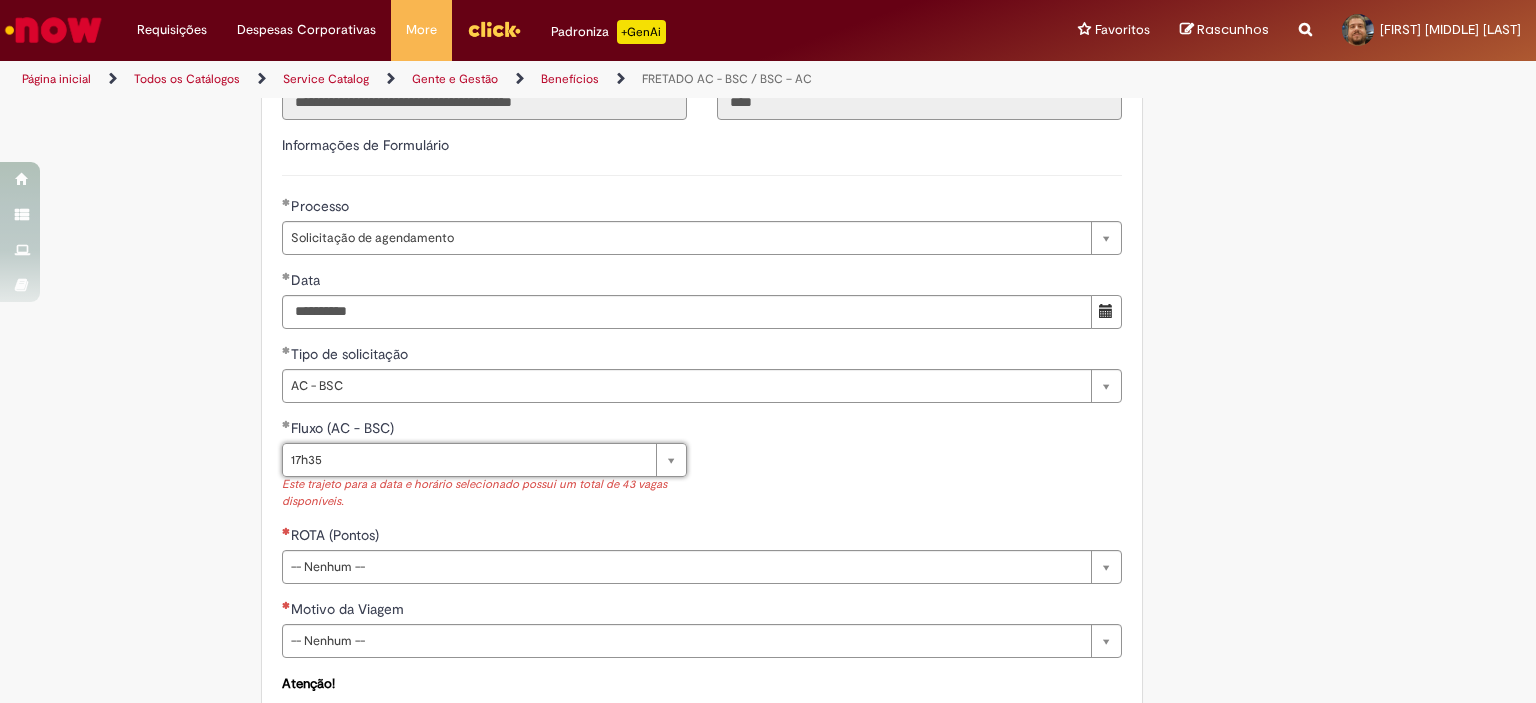 scroll, scrollTop: 800, scrollLeft: 0, axis: vertical 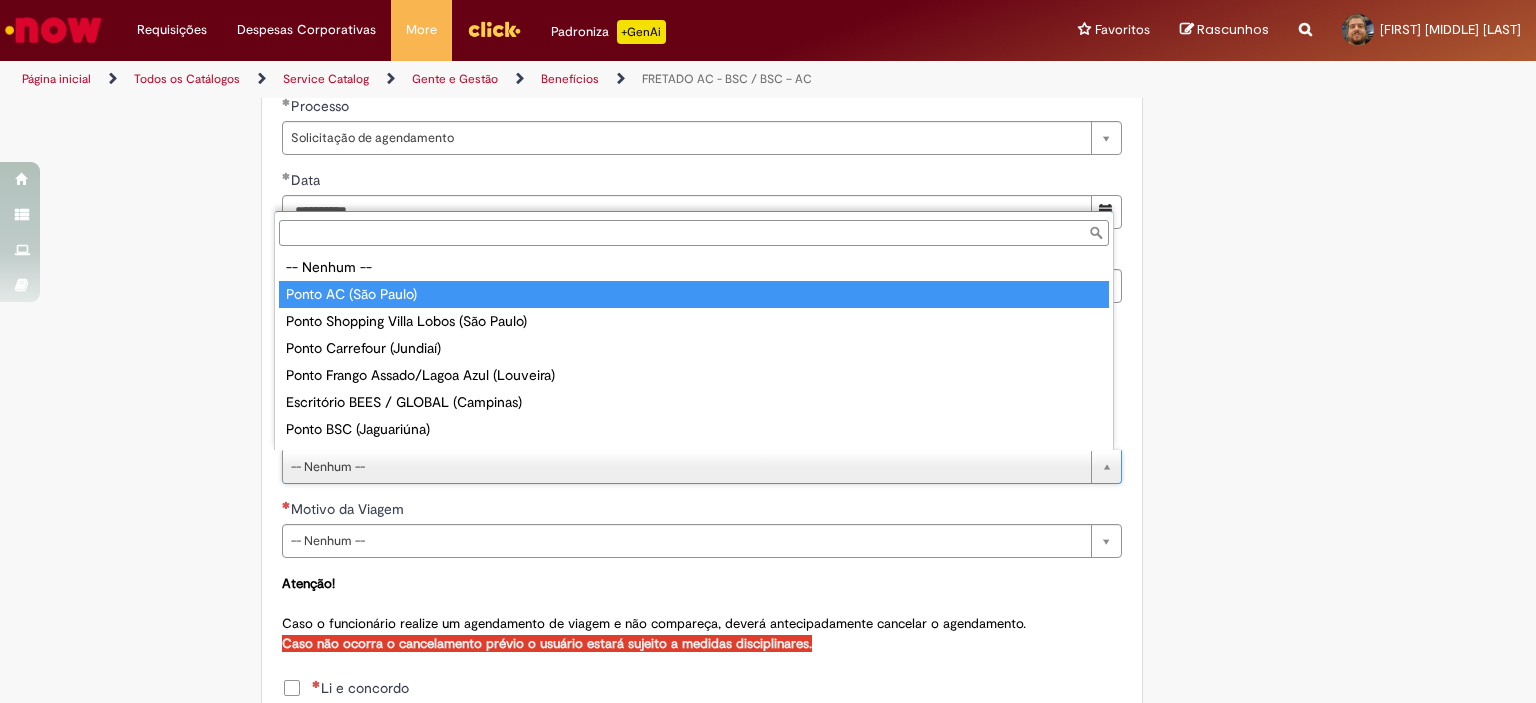 type on "**********" 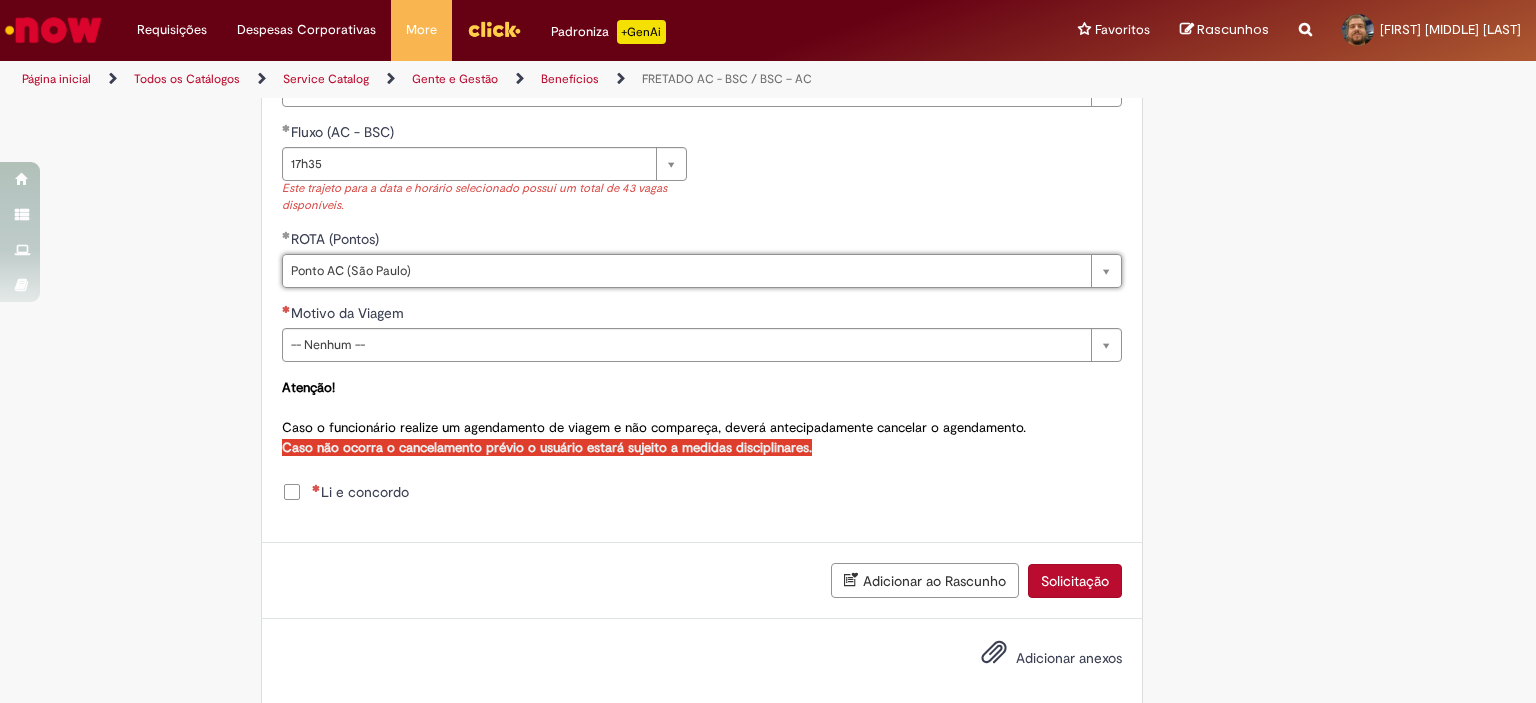 scroll, scrollTop: 1000, scrollLeft: 0, axis: vertical 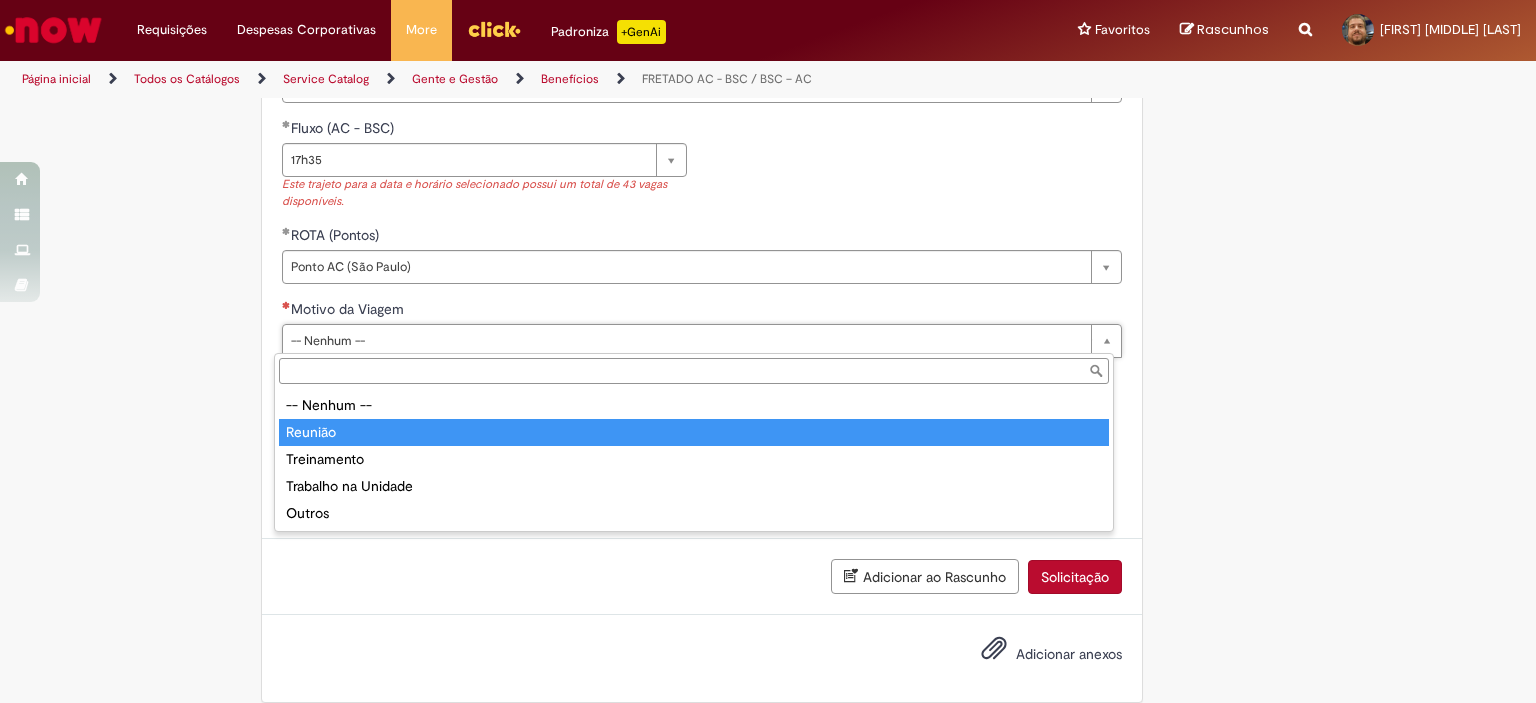 type on "*******" 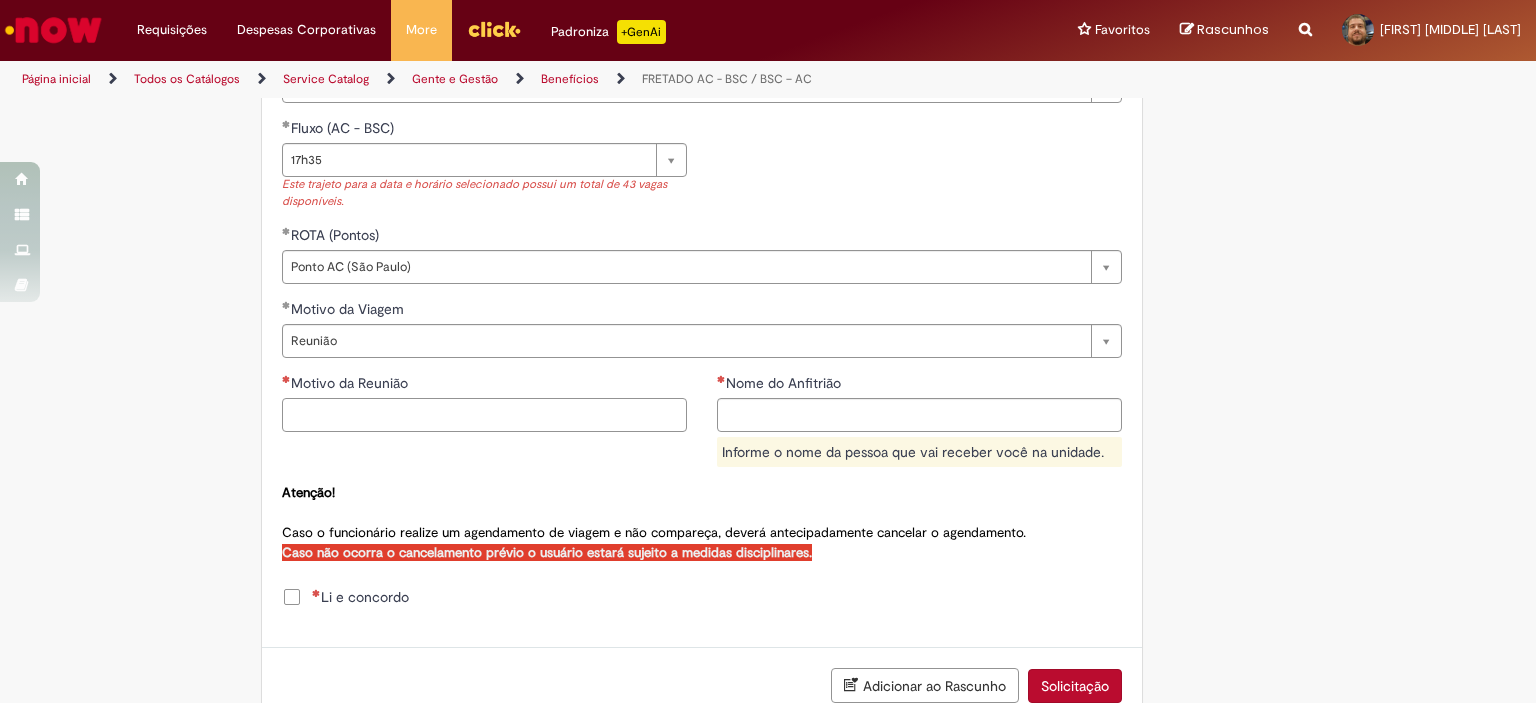 click on "Motivo da Reunião" at bounding box center [484, 415] 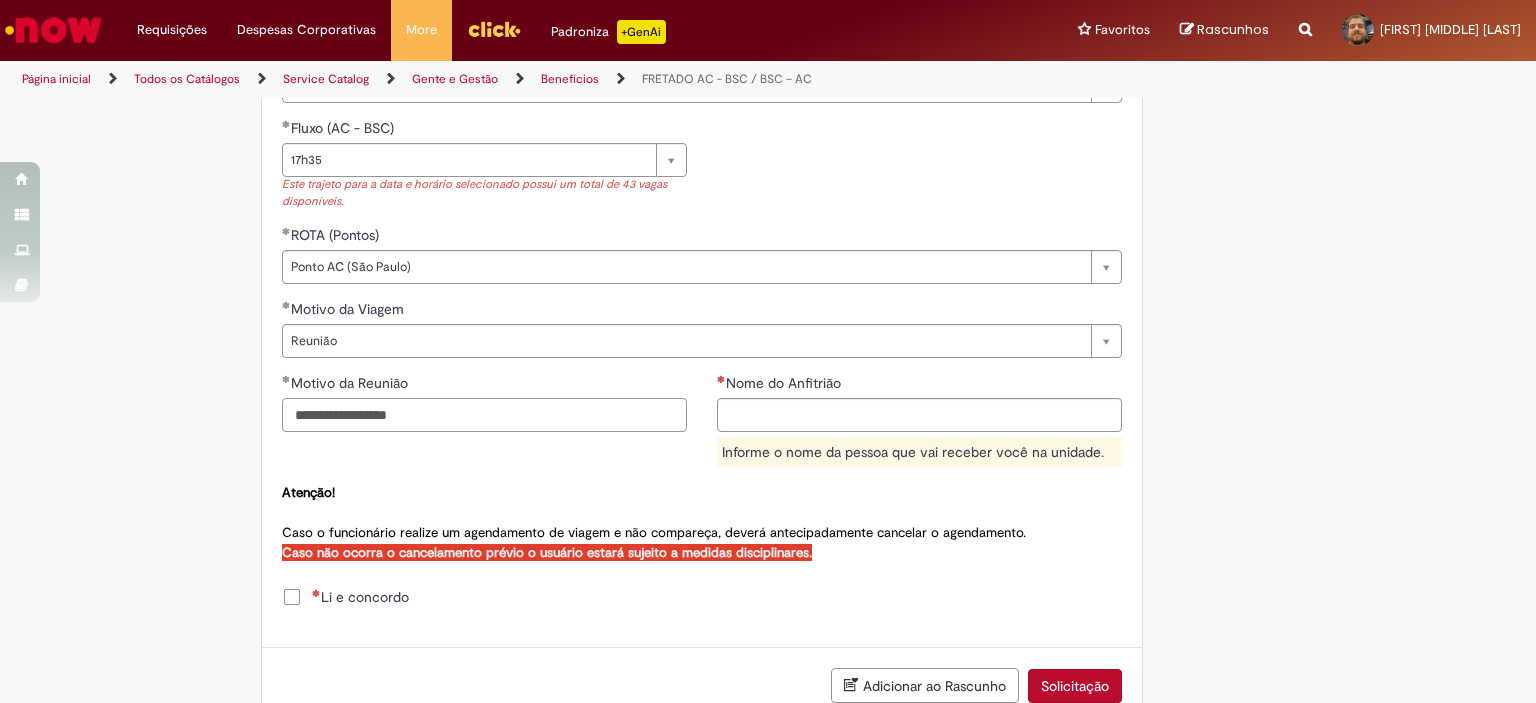 type on "**********" 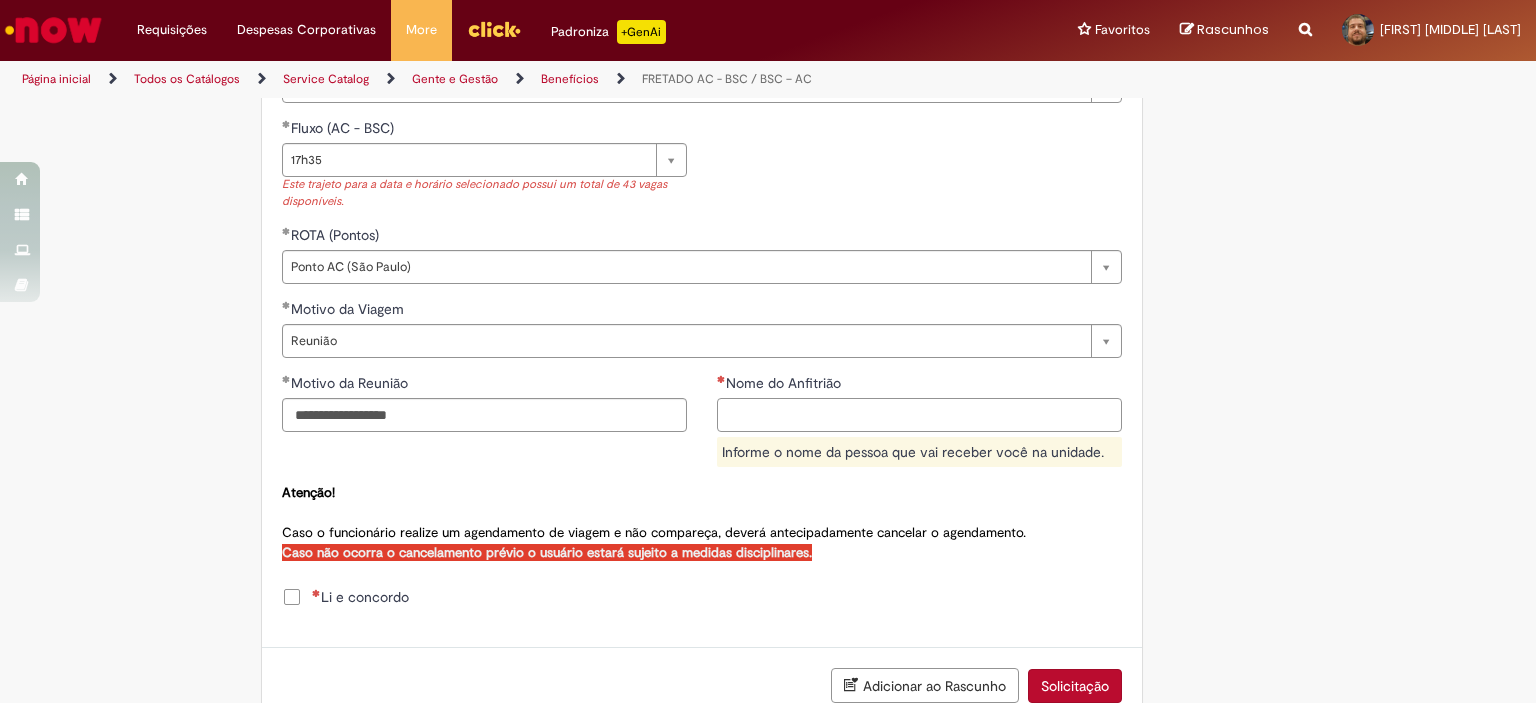 click on "Nome do Anfitrião" at bounding box center [919, 415] 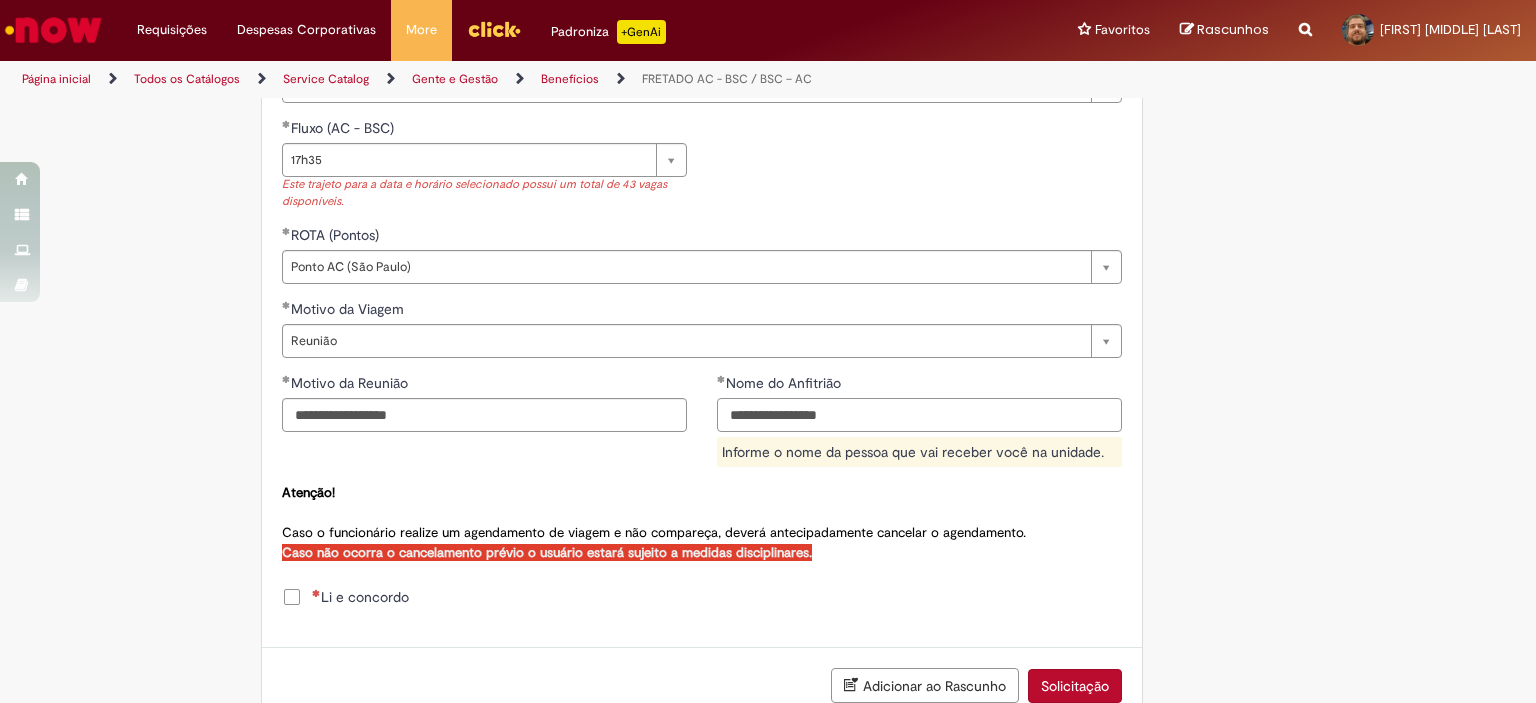 type on "**********" 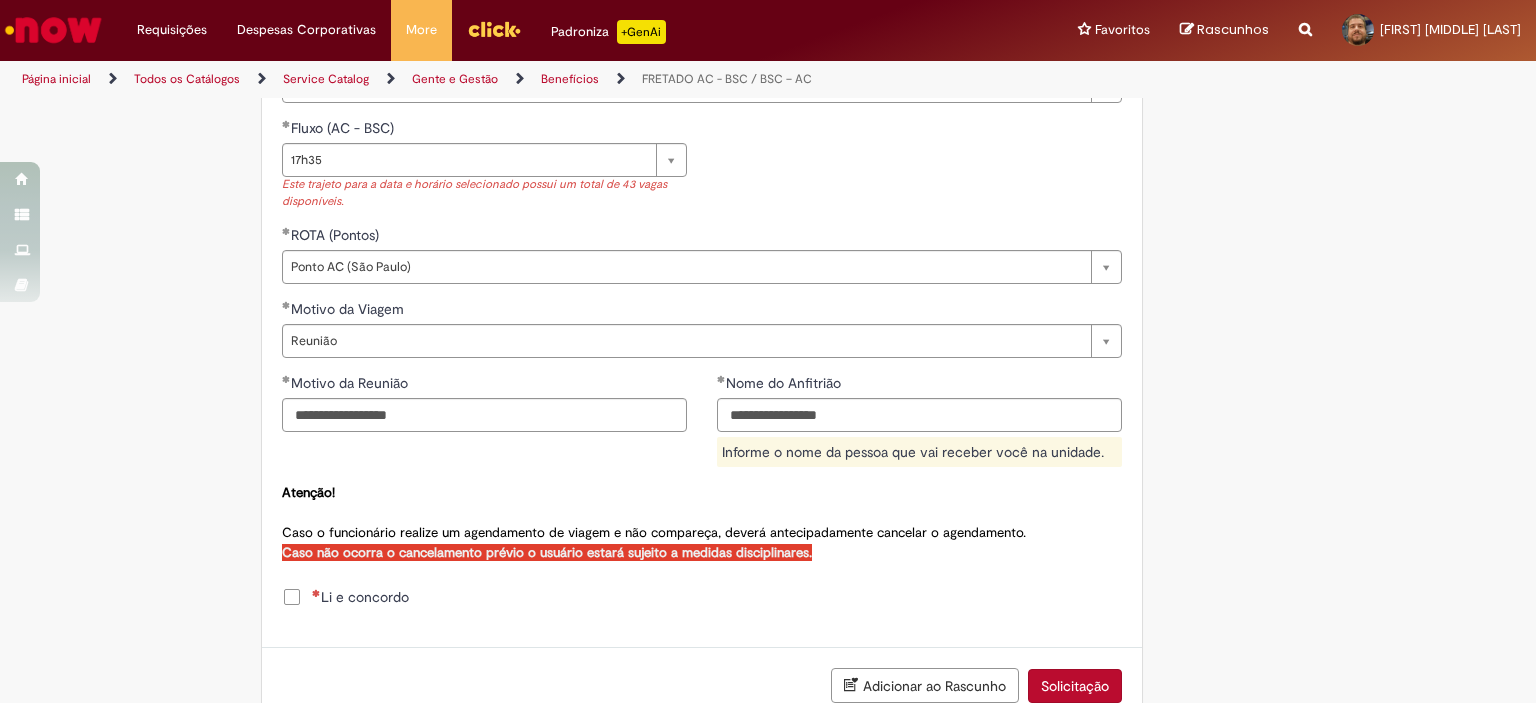 click on "**********" at bounding box center [702, 554] 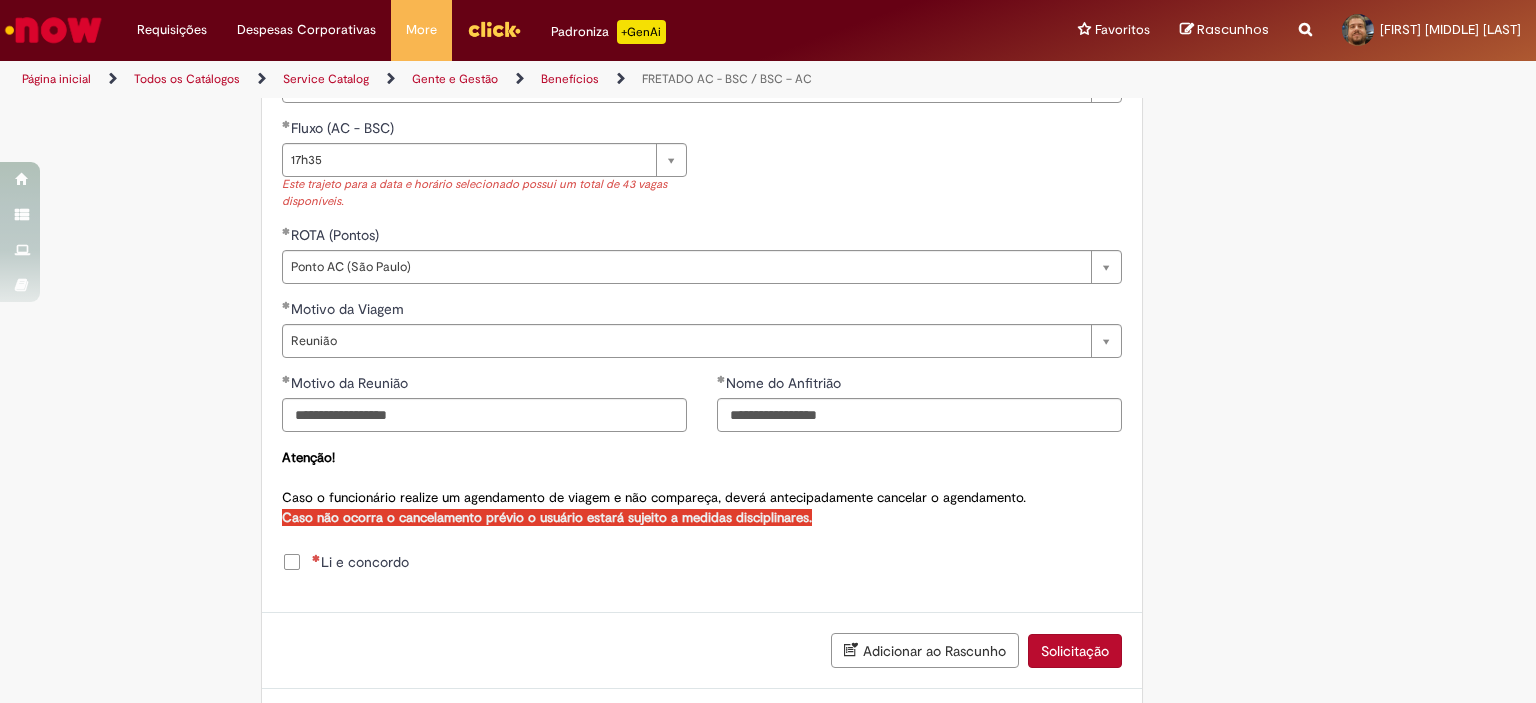 click on "Li e concordo" at bounding box center (360, 562) 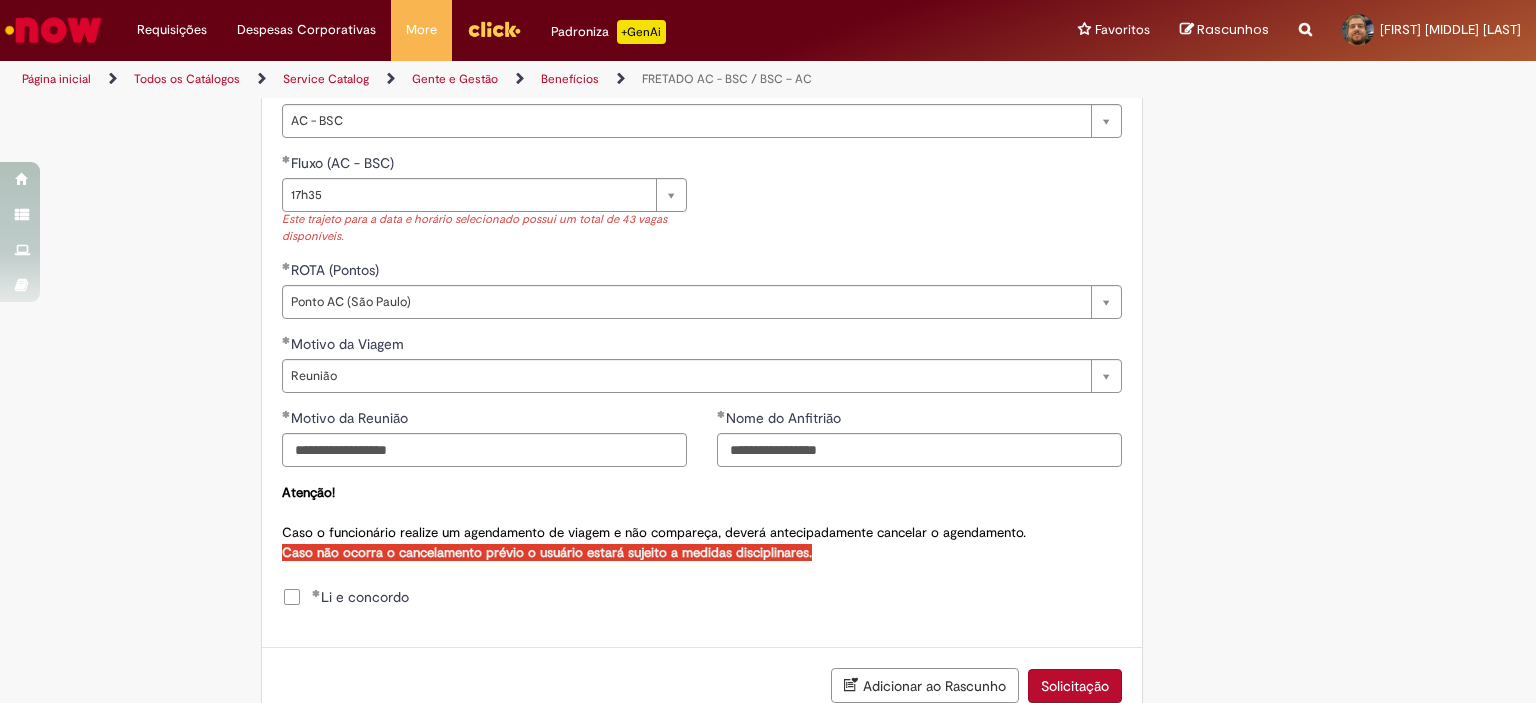 scroll, scrollTop: 1092, scrollLeft: 0, axis: vertical 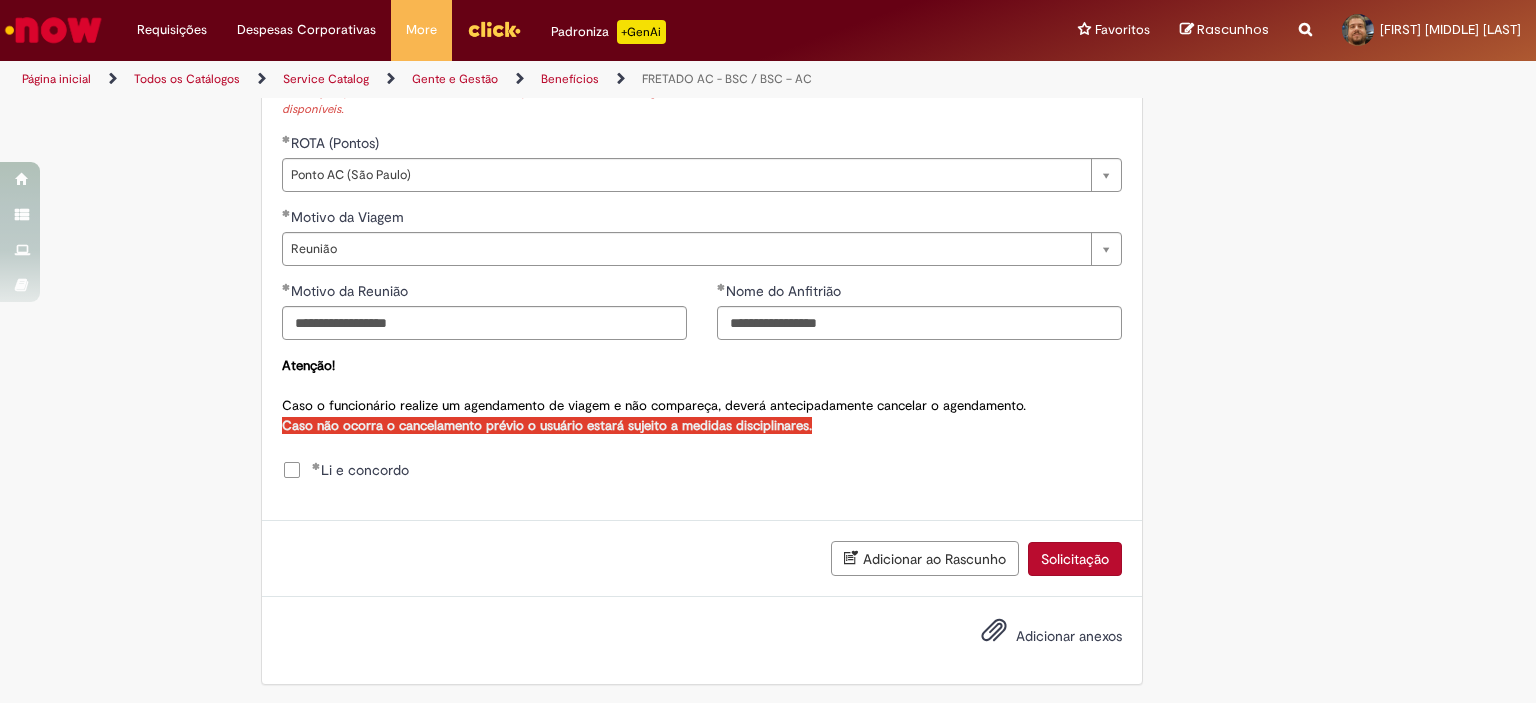 click on "Solicitação" at bounding box center (1075, 559) 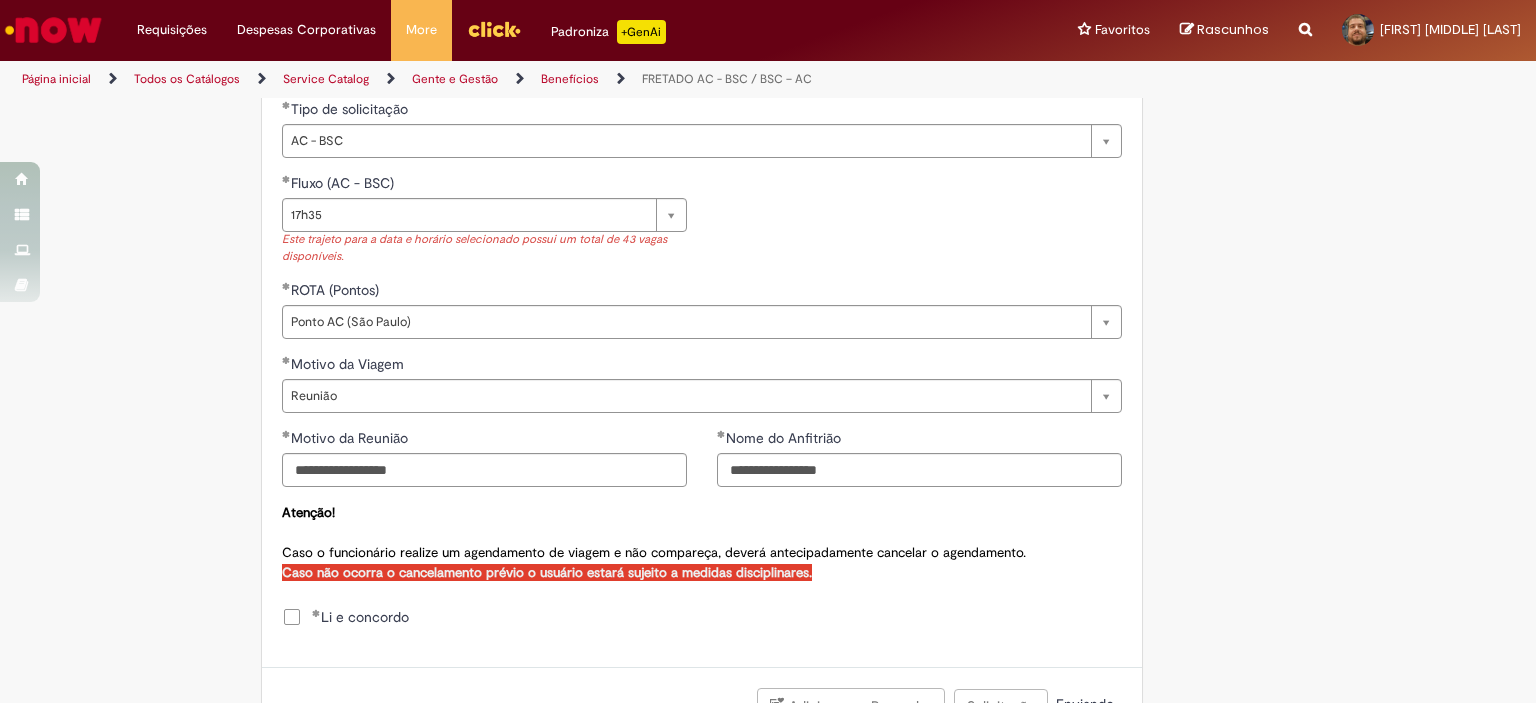 scroll, scrollTop: 846, scrollLeft: 0, axis: vertical 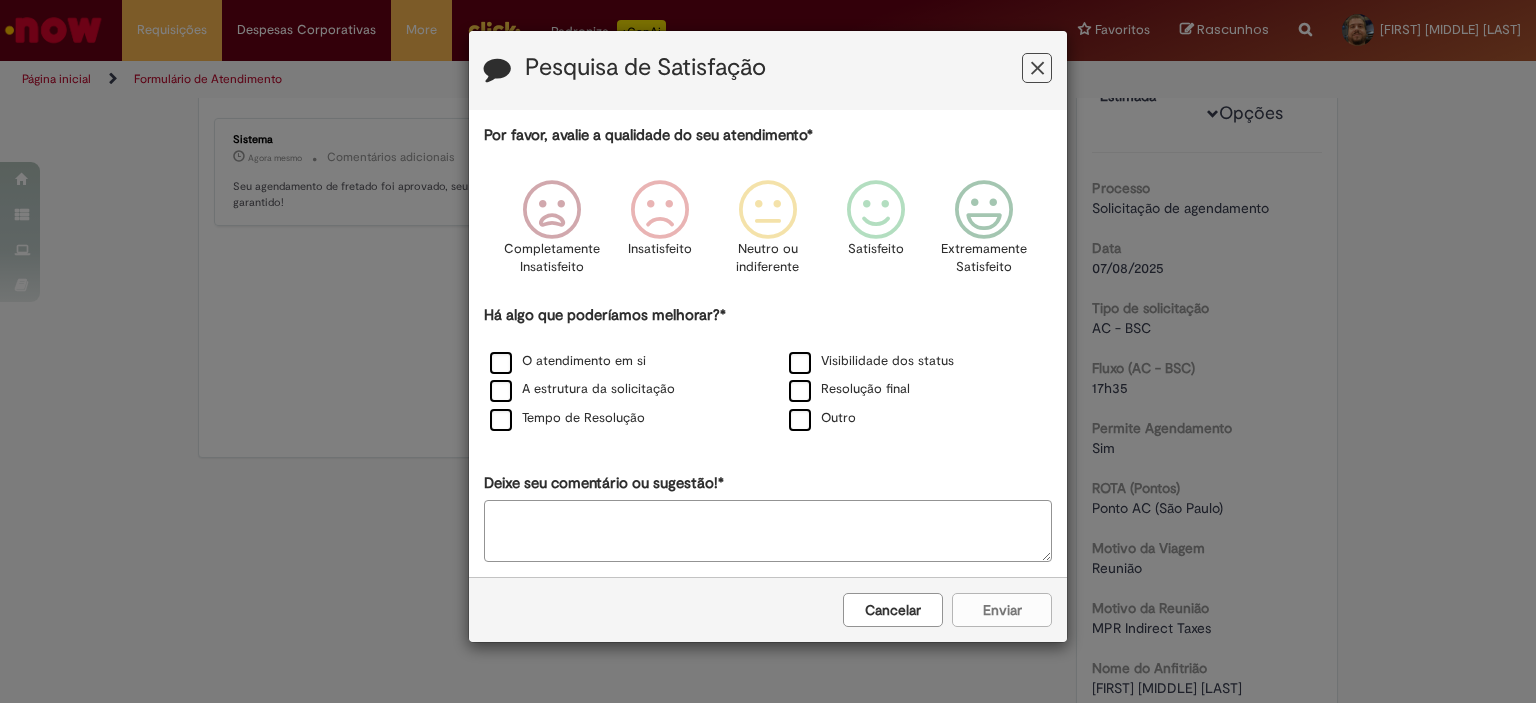click at bounding box center (1037, 68) 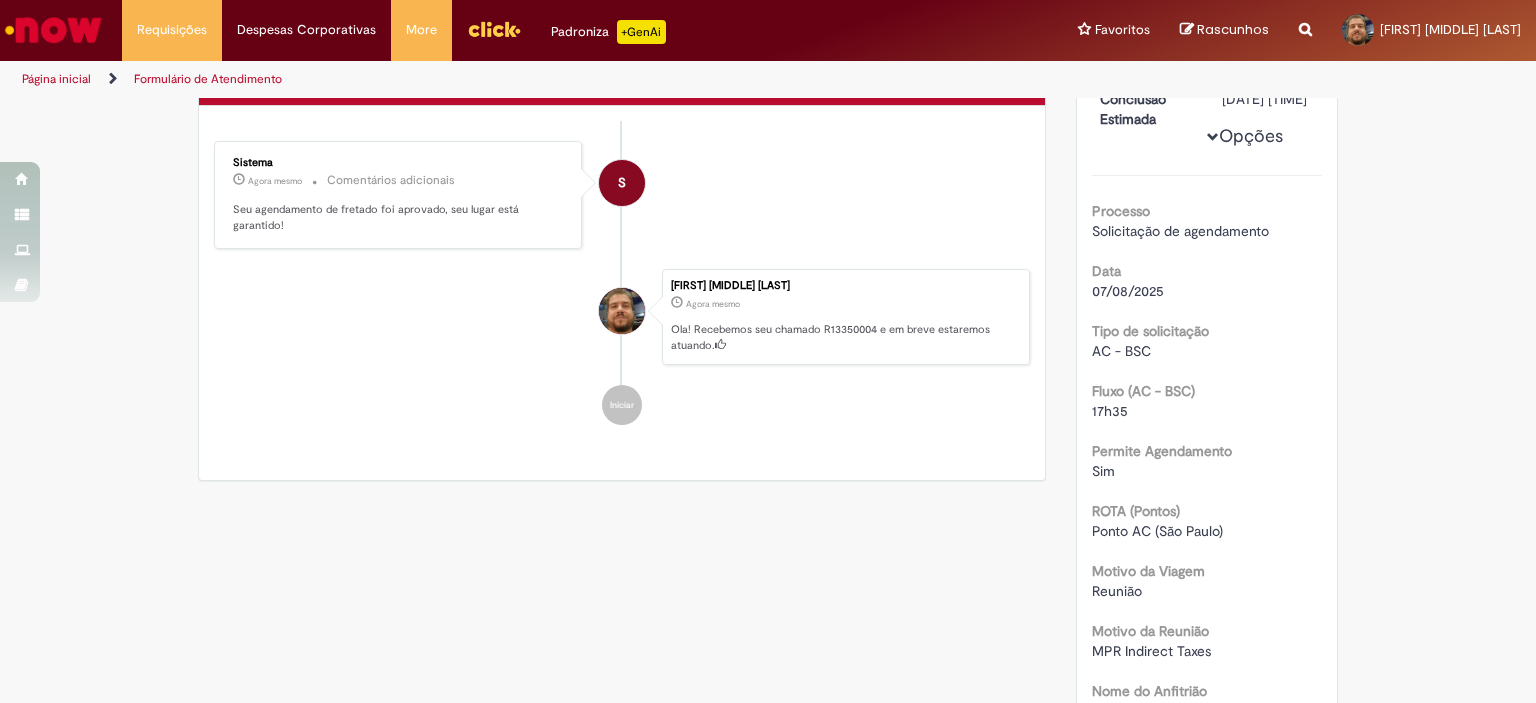 scroll, scrollTop: 0, scrollLeft: 0, axis: both 